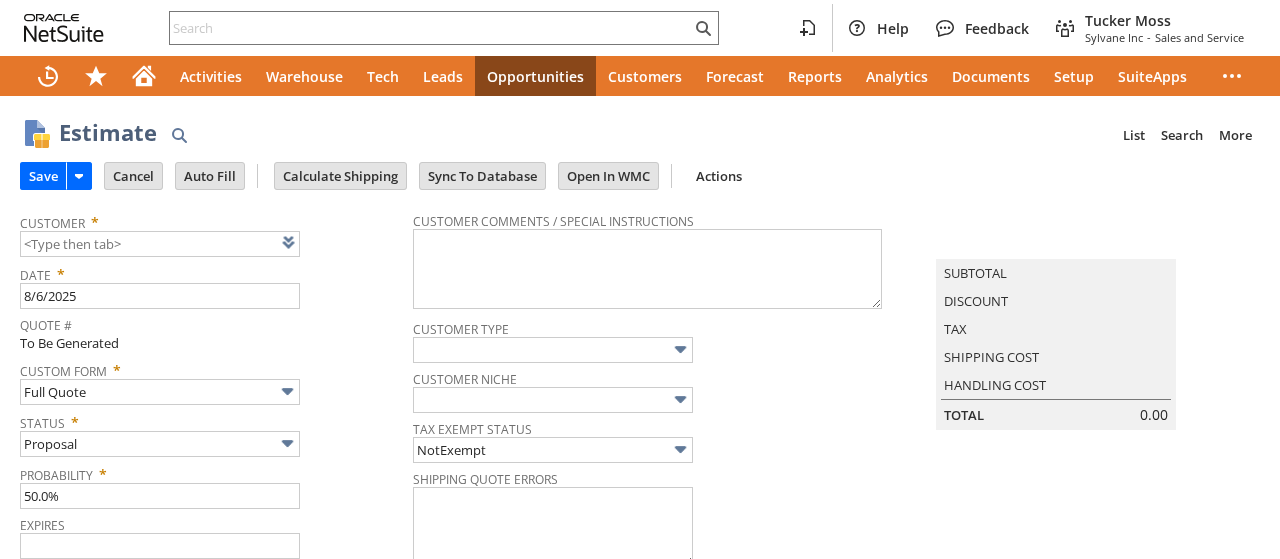 click at bounding box center (314, 242) 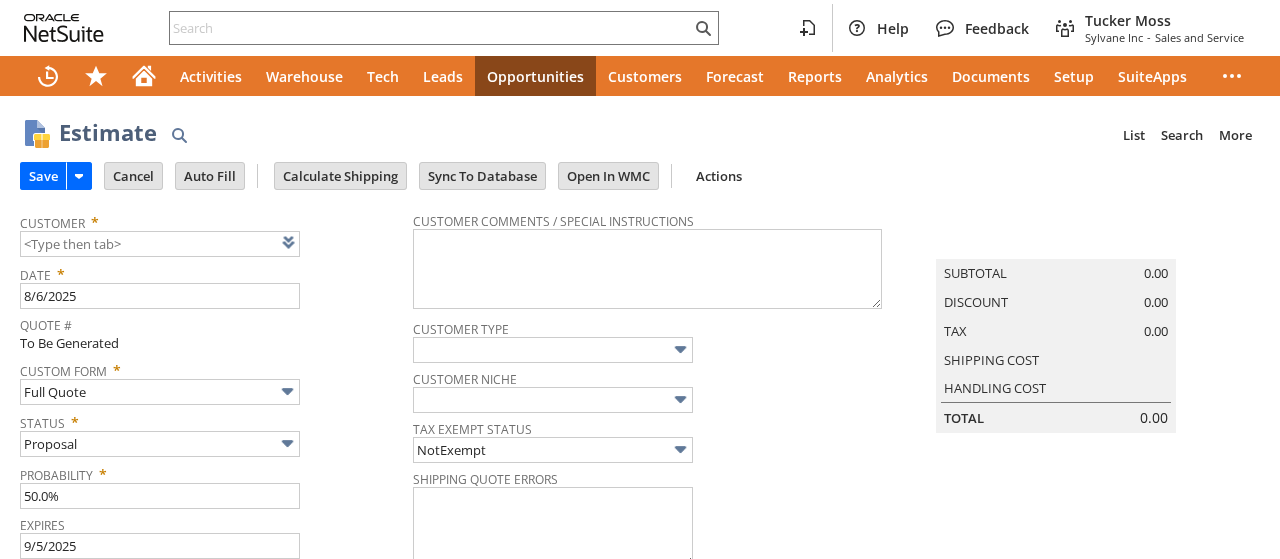 type on "9/5/2025" 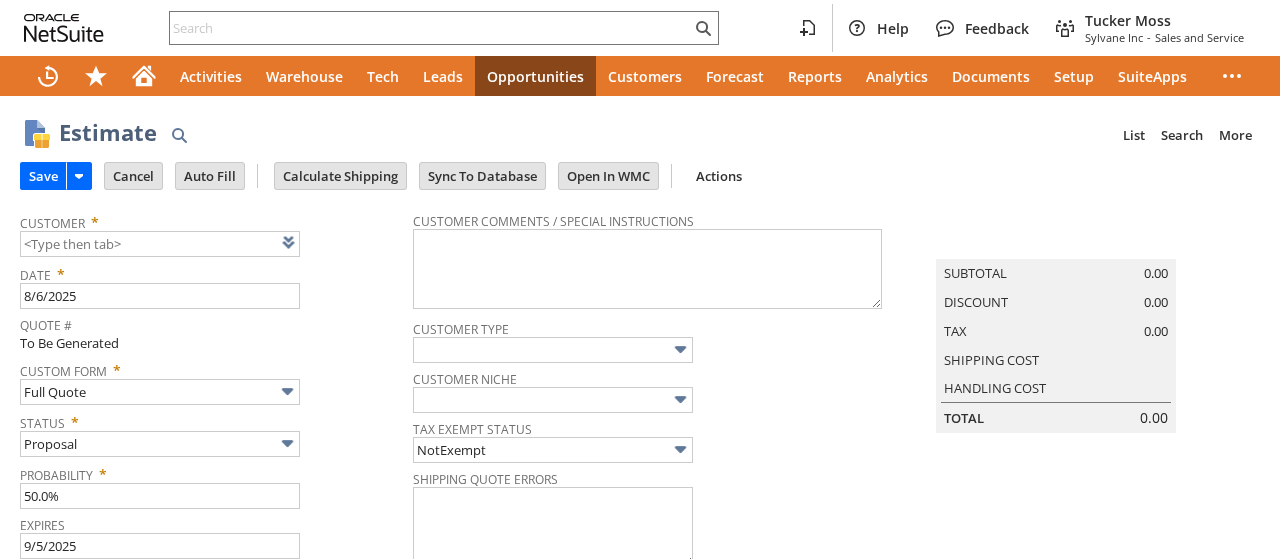 type on "8/6/2025" 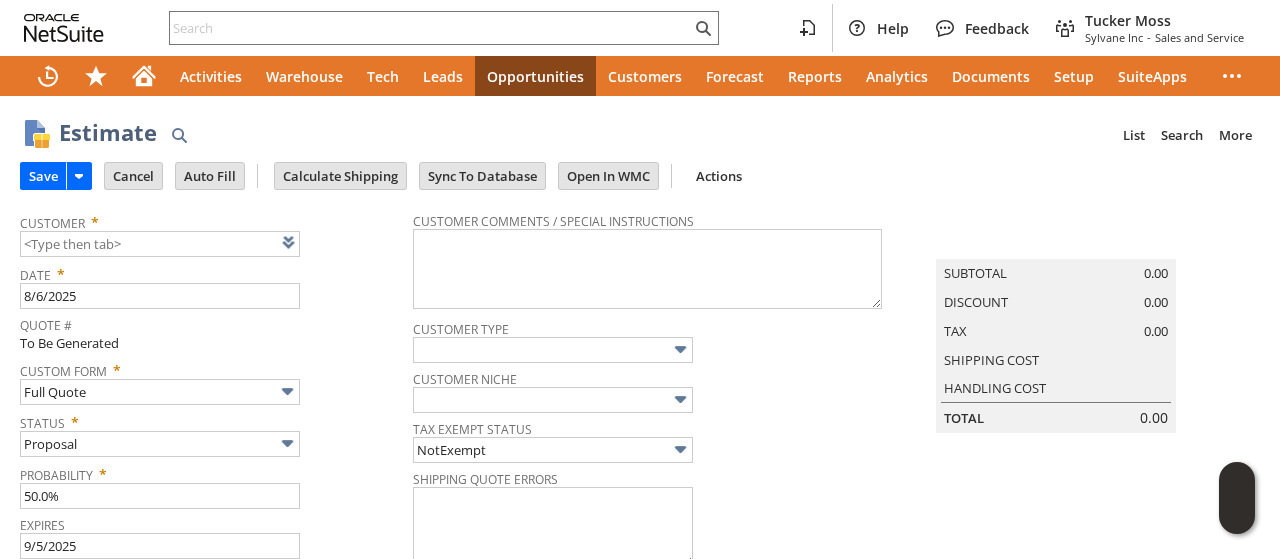 type on "CU1232500 FloodRx Restoration" 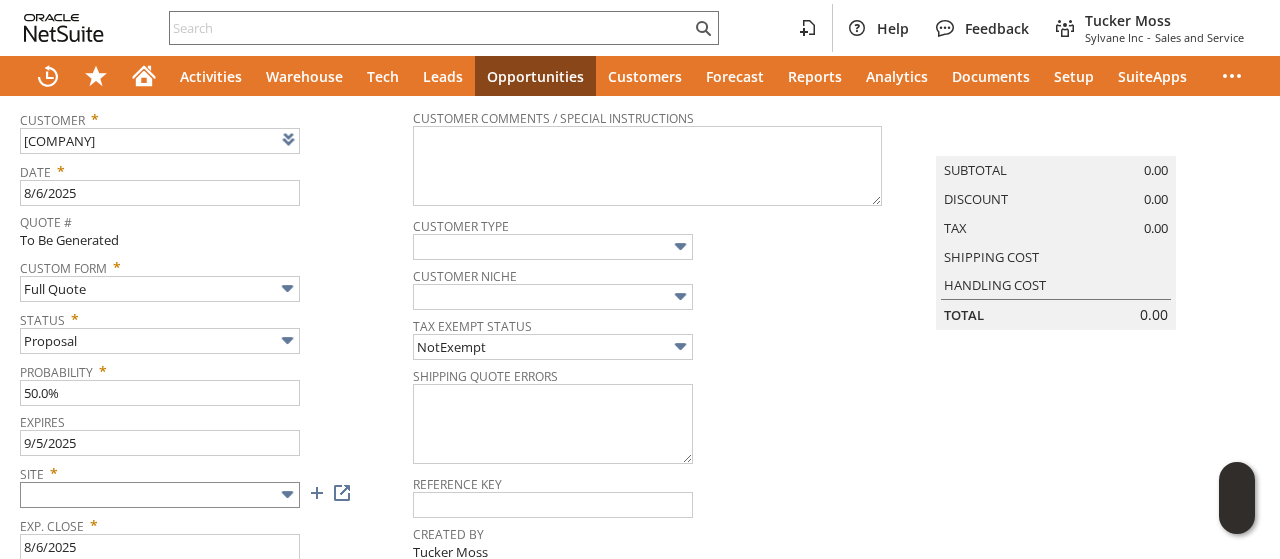 scroll, scrollTop: 200, scrollLeft: 0, axis: vertical 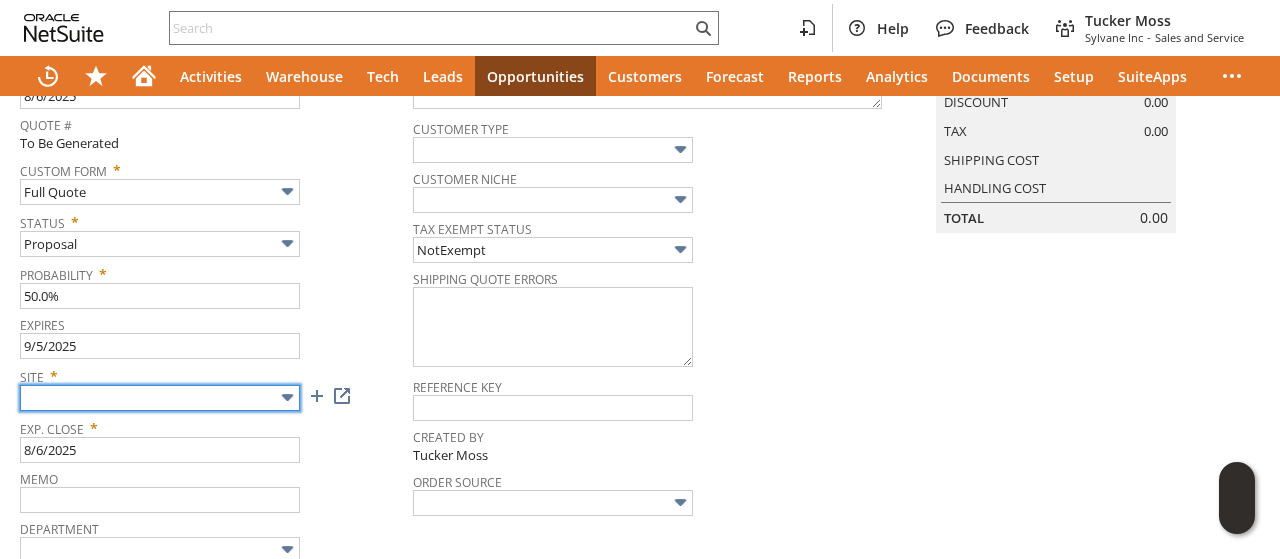 click at bounding box center (160, 398) 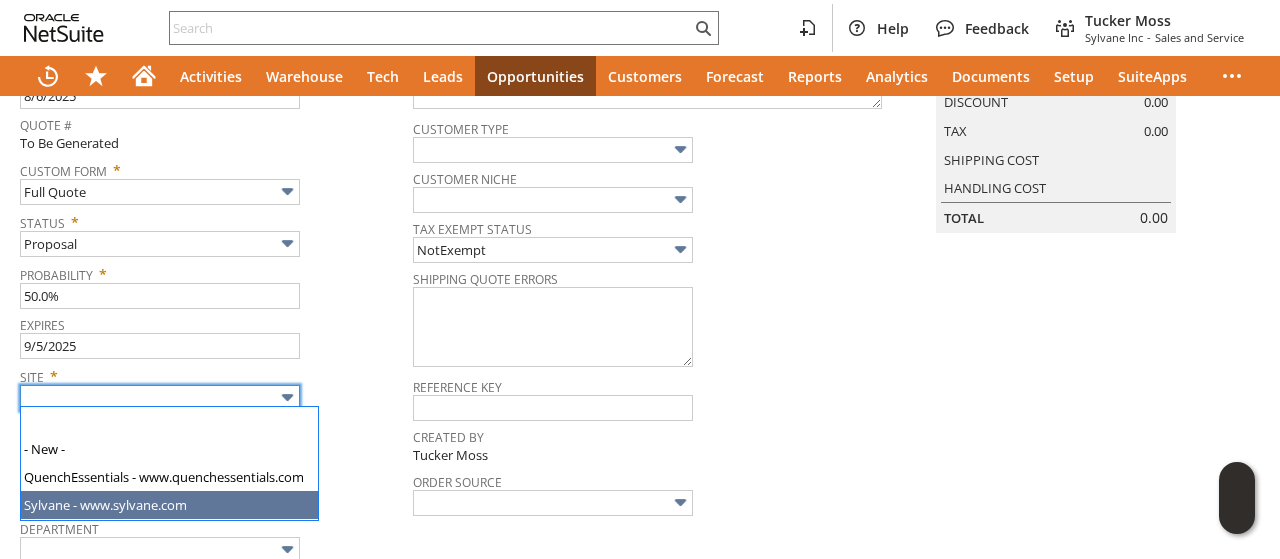 type on "Sylvane - www.sylvane.com" 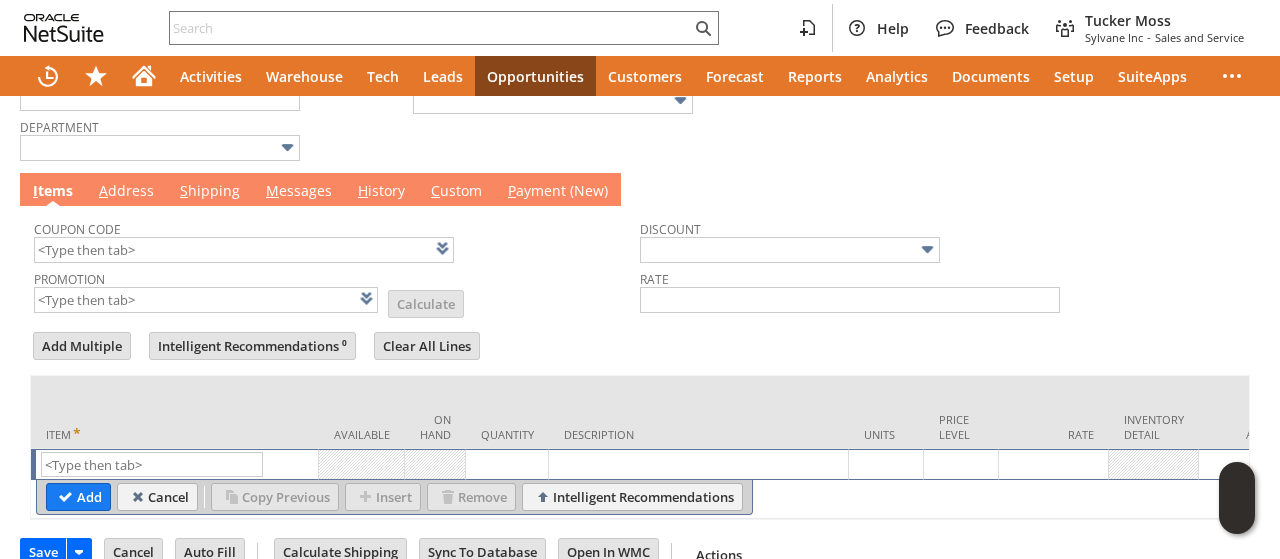 scroll, scrollTop: 641, scrollLeft: 0, axis: vertical 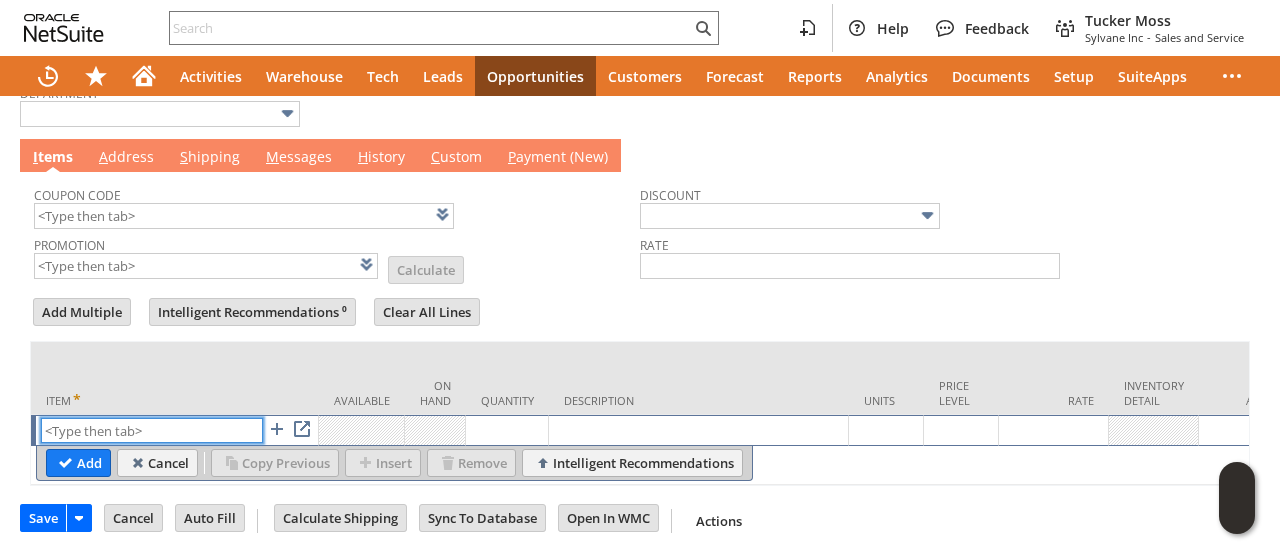 paste on "ph15331" 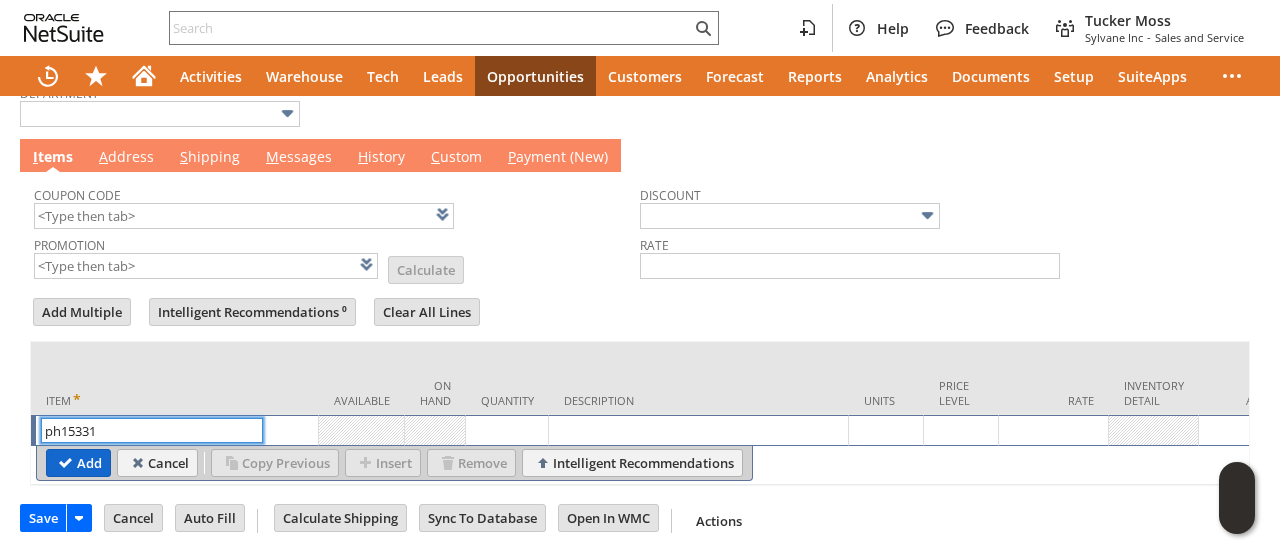 type on "ph15331" 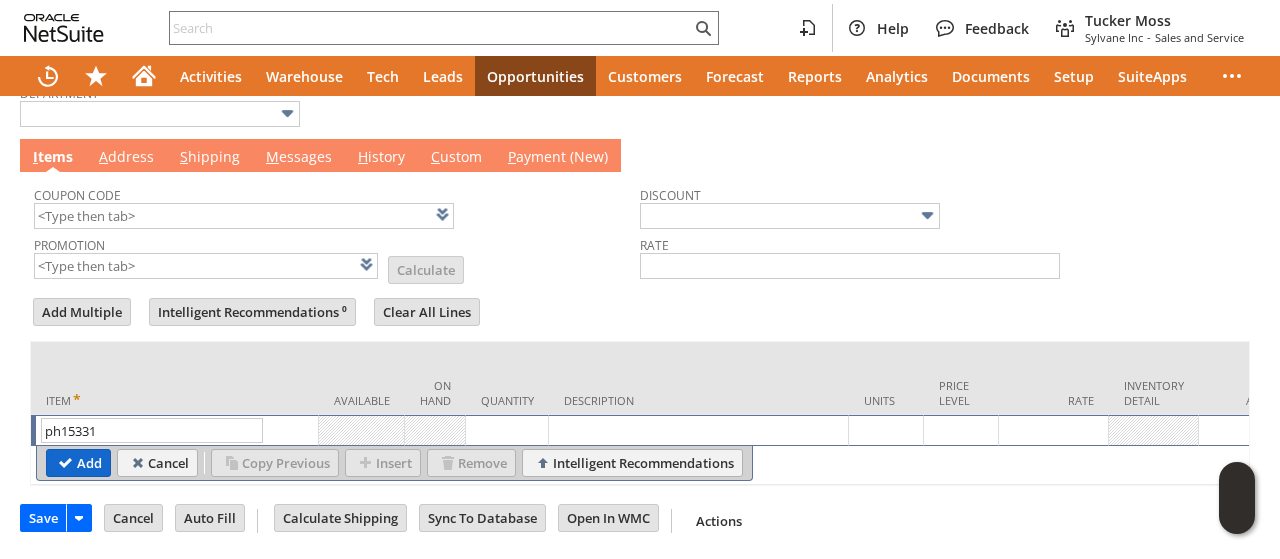 click on "Add" at bounding box center (78, 463) 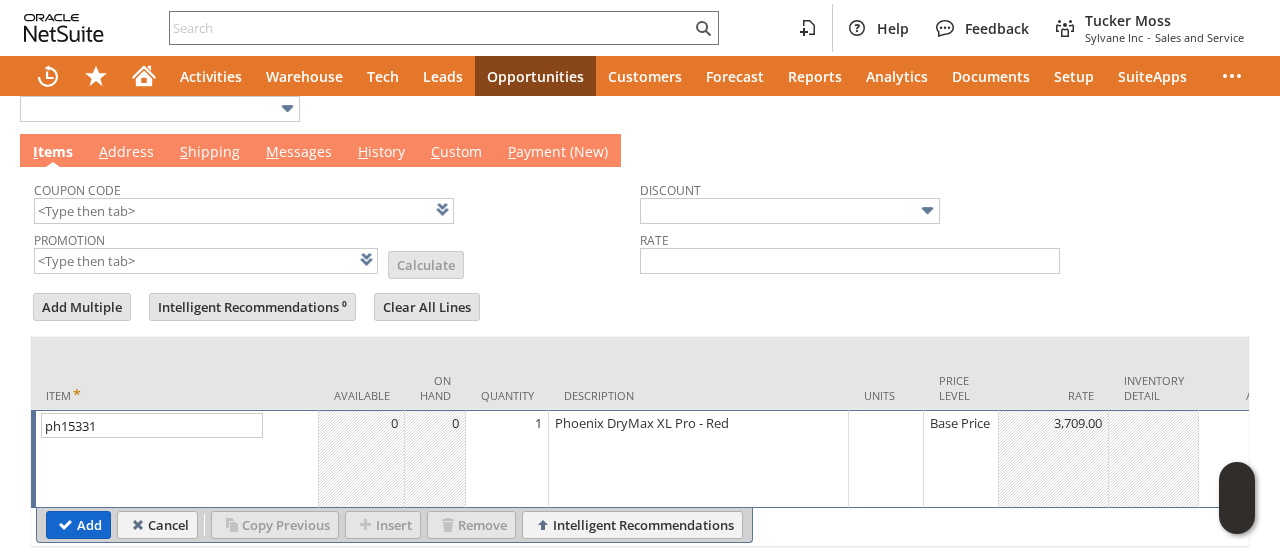 click on "Add" at bounding box center (78, 525) 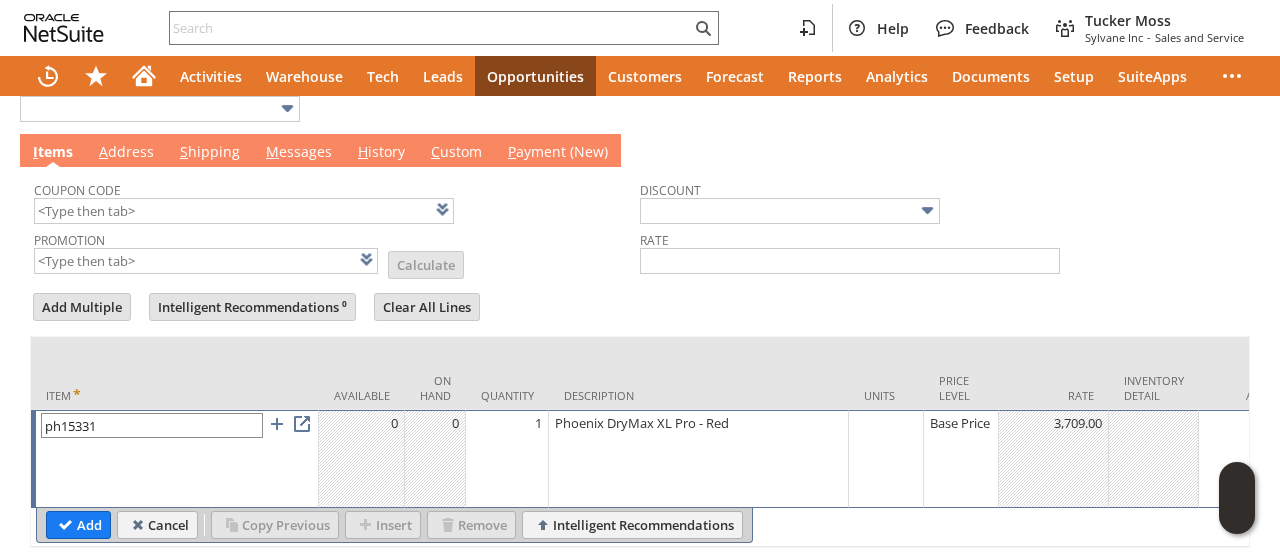 type 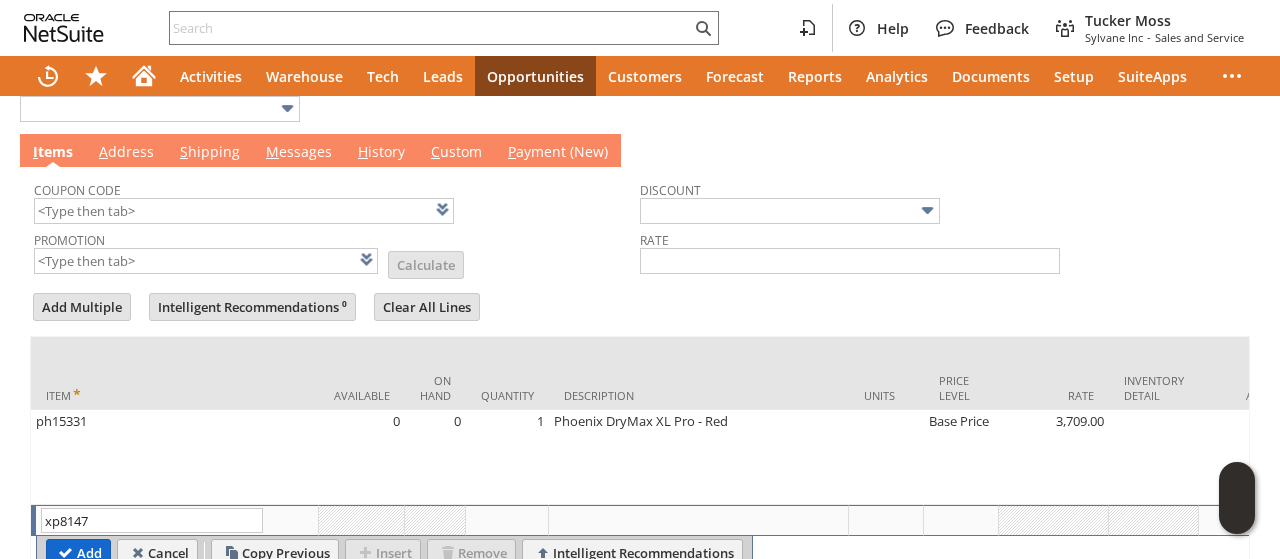 type on "xp8147" 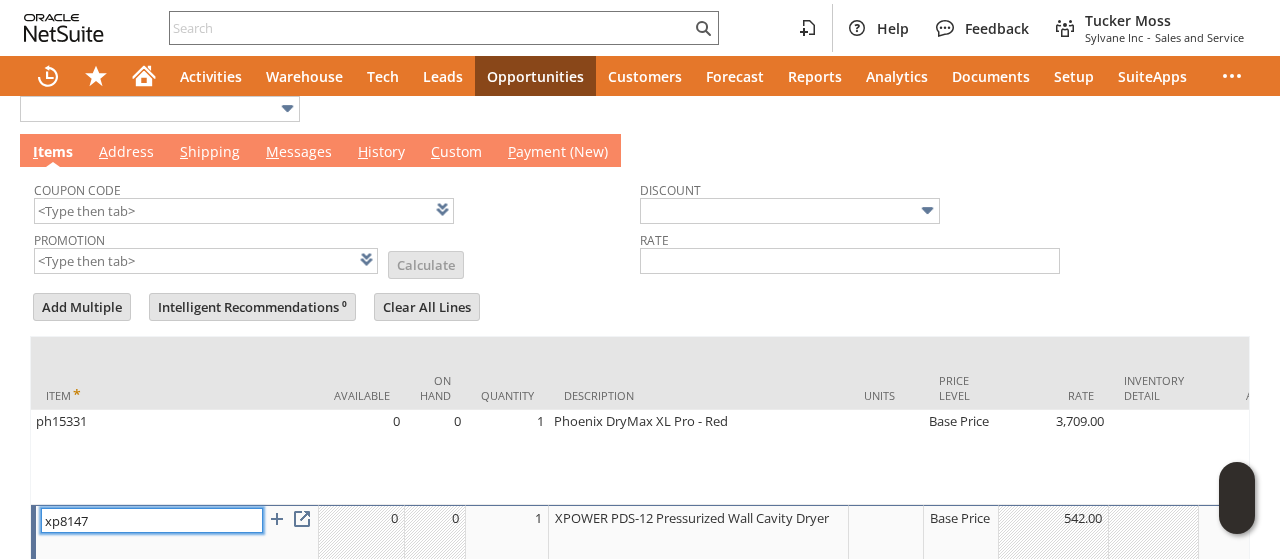 scroll, scrollTop: 736, scrollLeft: 0, axis: vertical 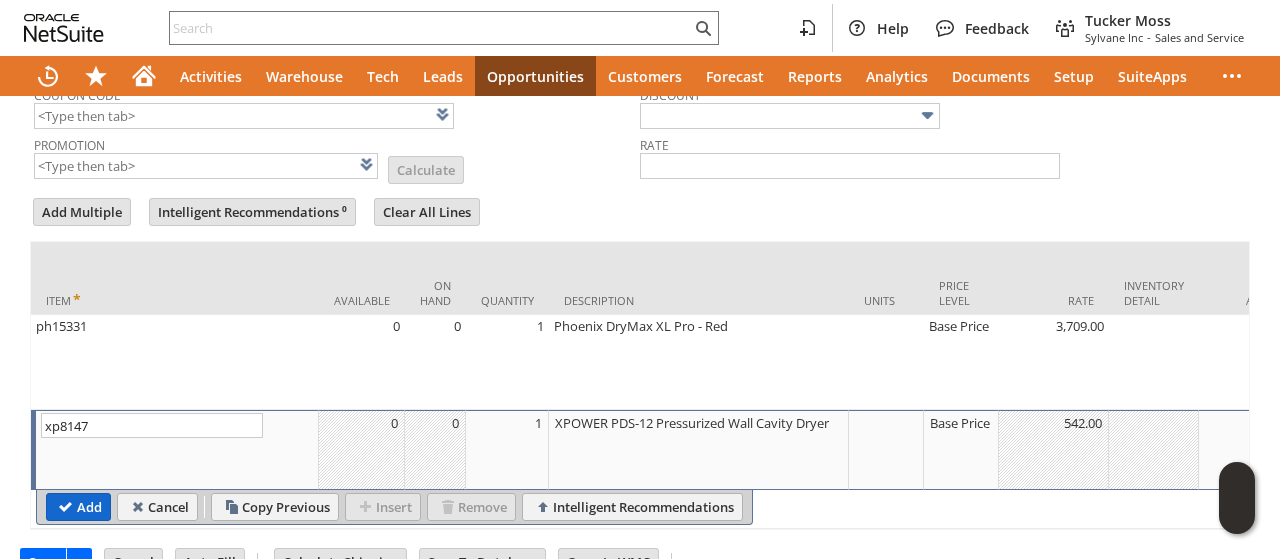 click on "Add" at bounding box center (78, 507) 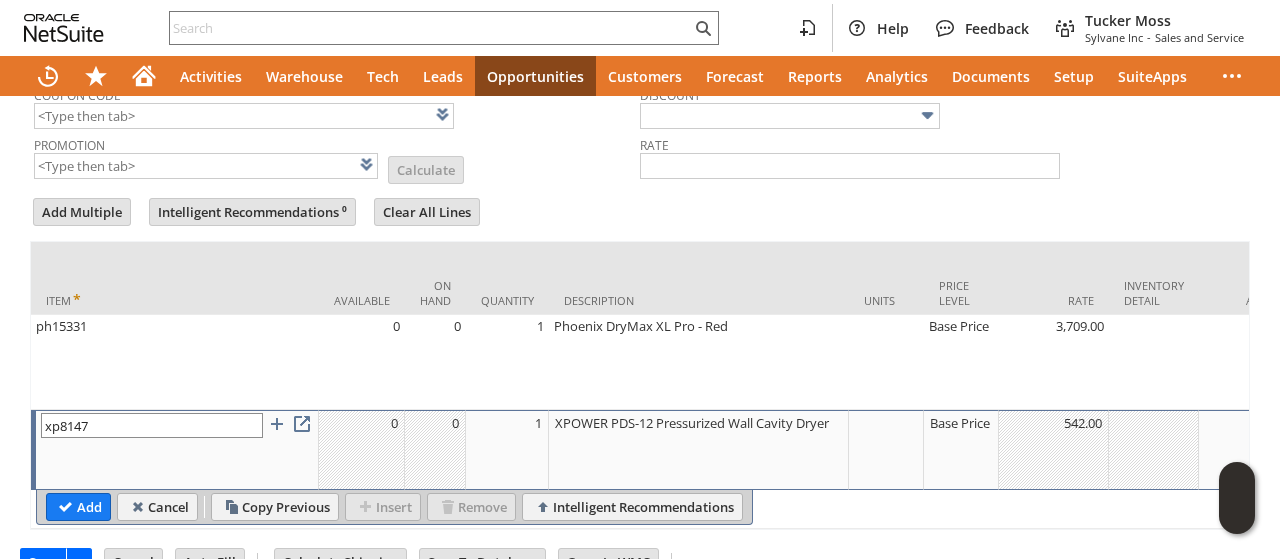 type 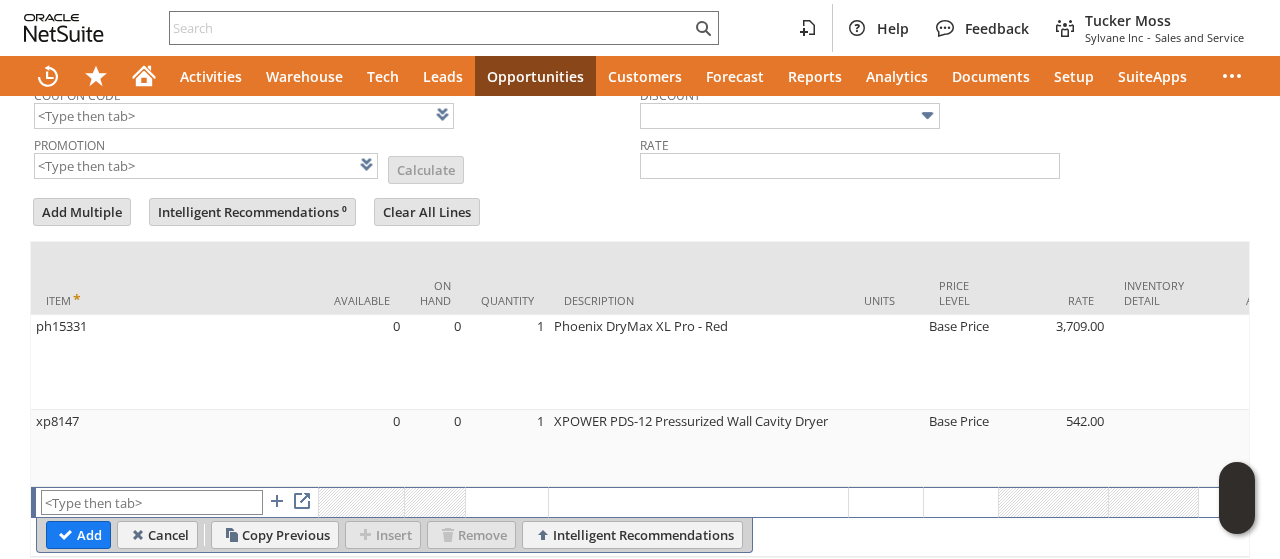 type on "Intelligent Recommendations¹⁰" 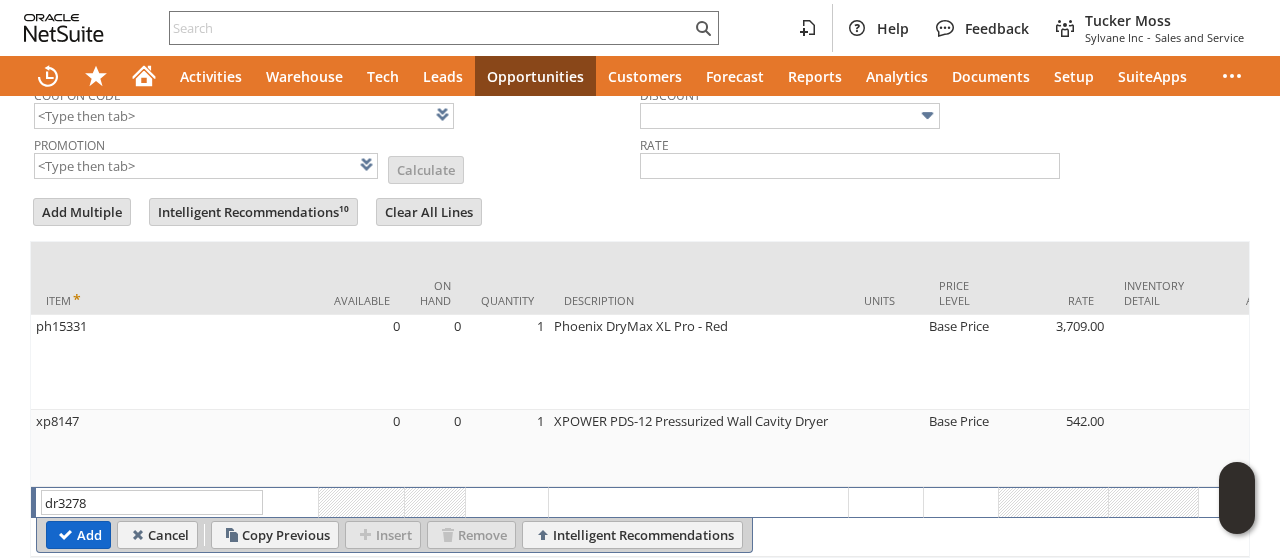type on "dr3278" 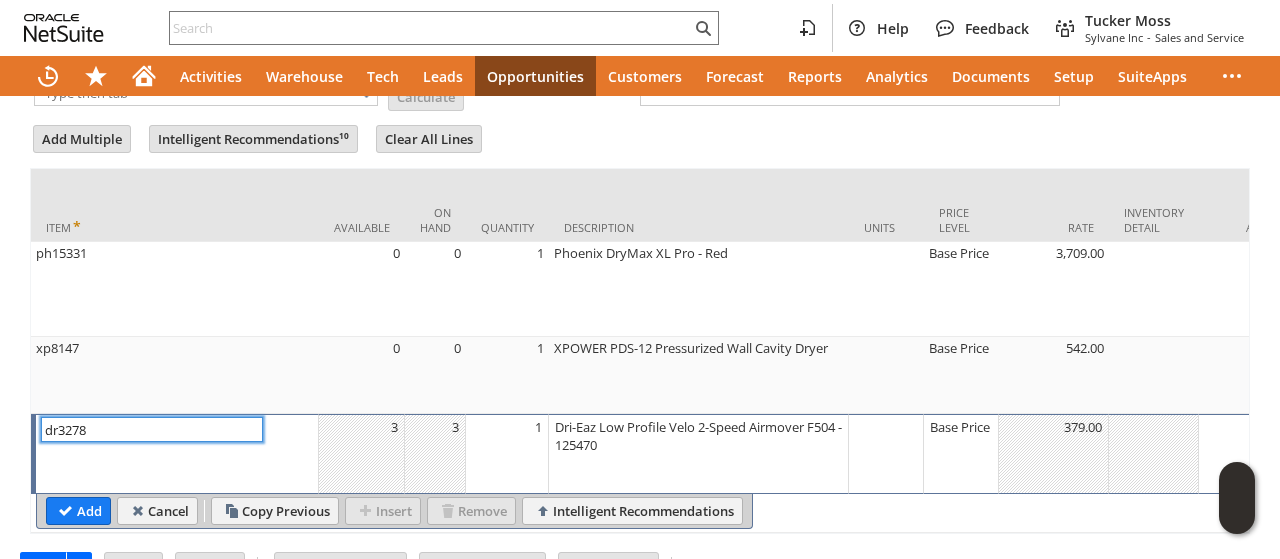 scroll, scrollTop: 836, scrollLeft: 0, axis: vertical 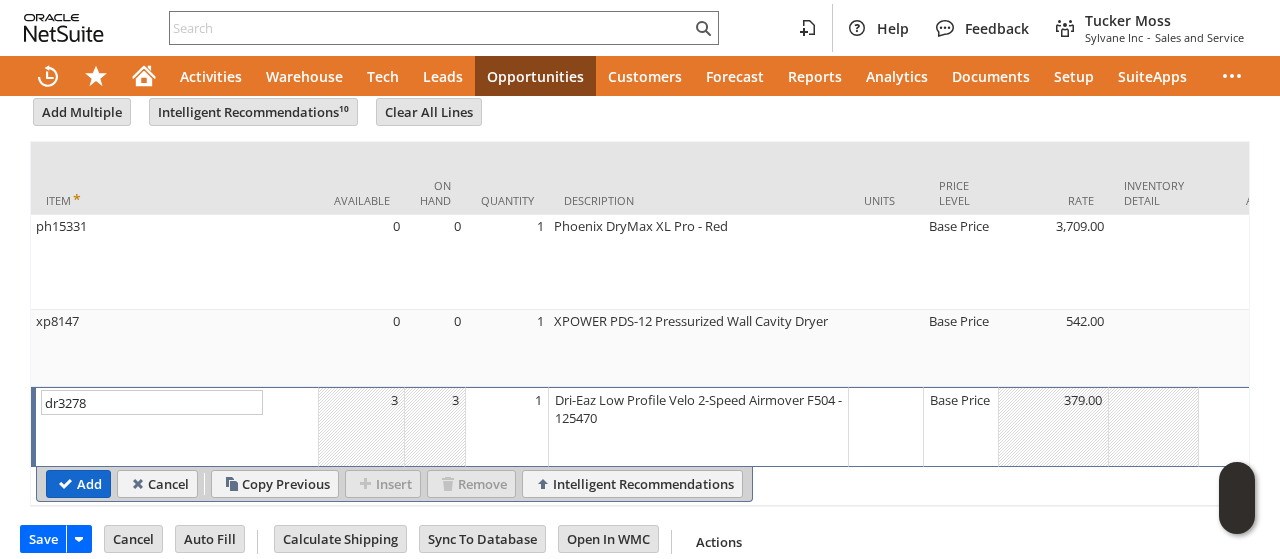 click on "Add" at bounding box center [78, 484] 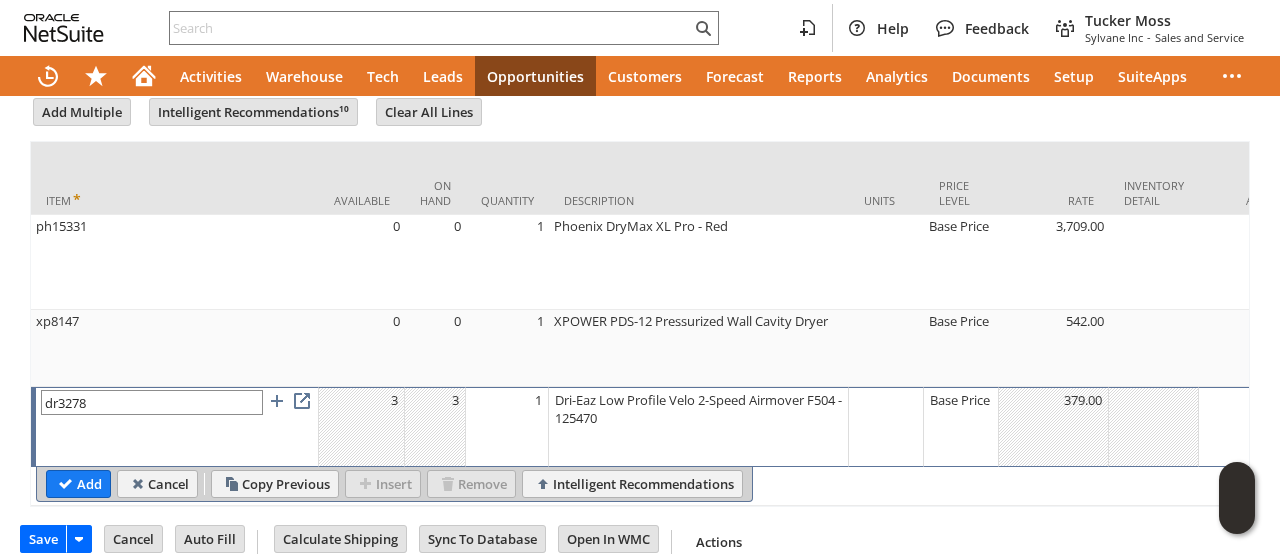 type 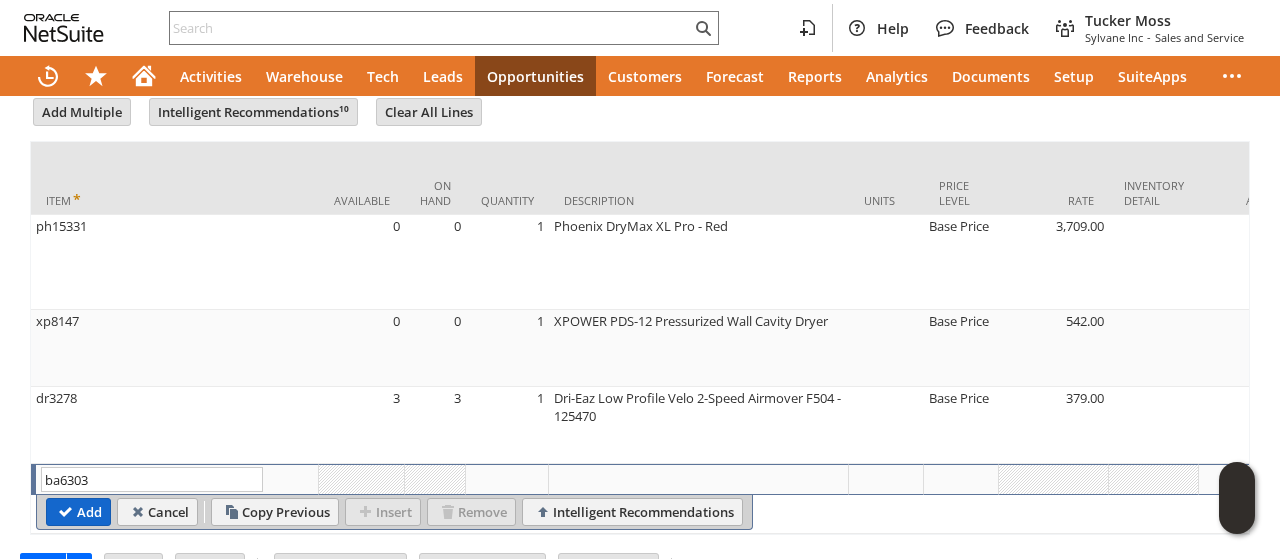 type on "ba6303" 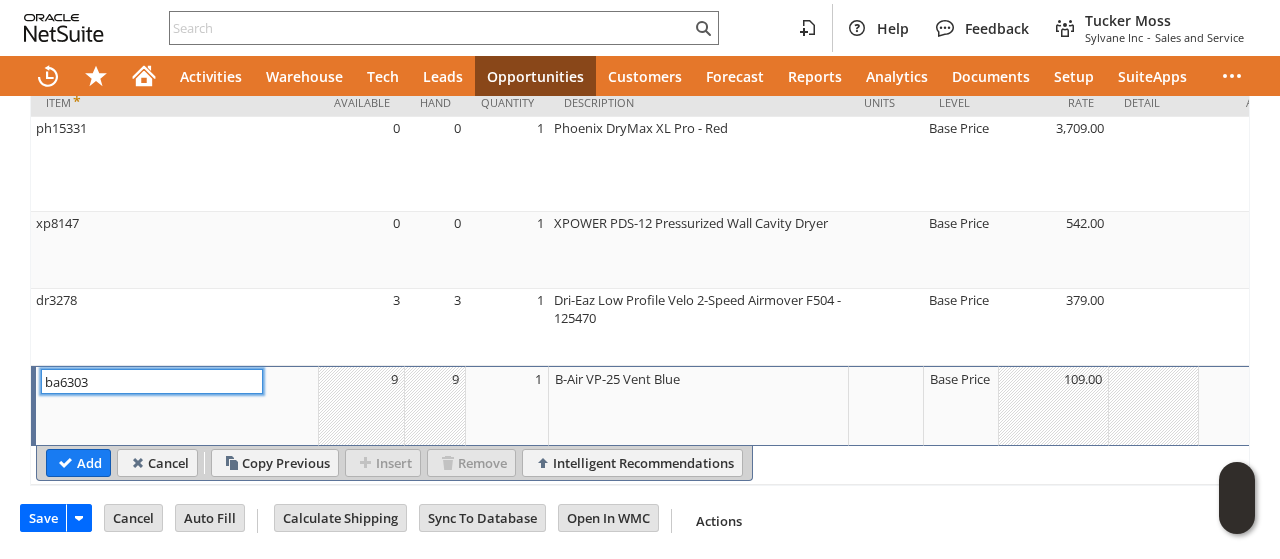 scroll, scrollTop: 938, scrollLeft: 0, axis: vertical 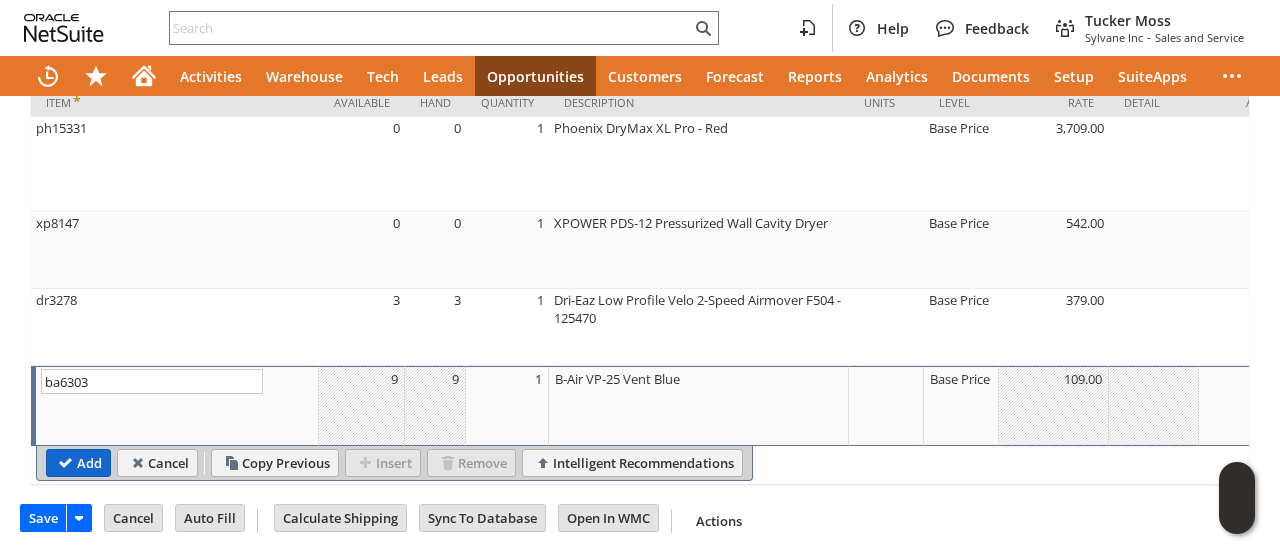 click on "Add" at bounding box center (78, 463) 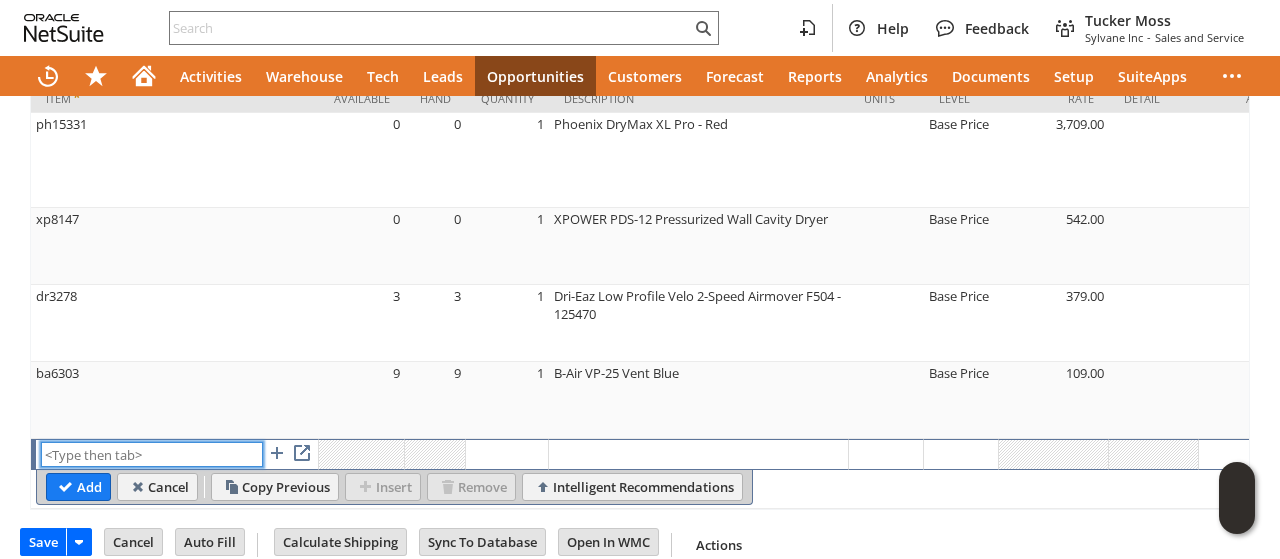 paste on "dr12204" 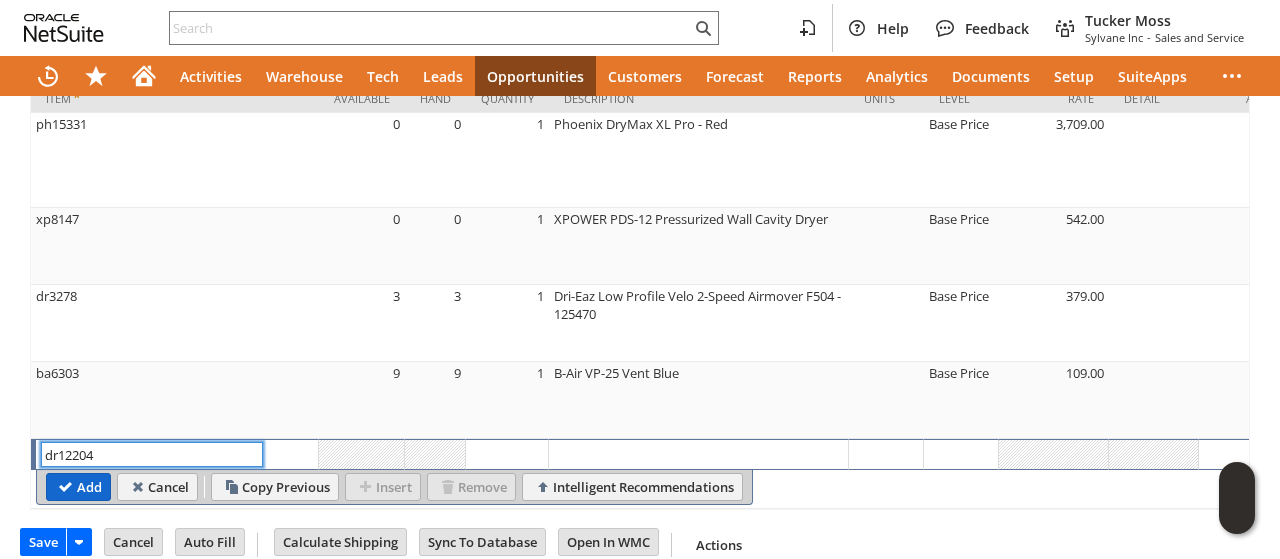 type on "dr12204" 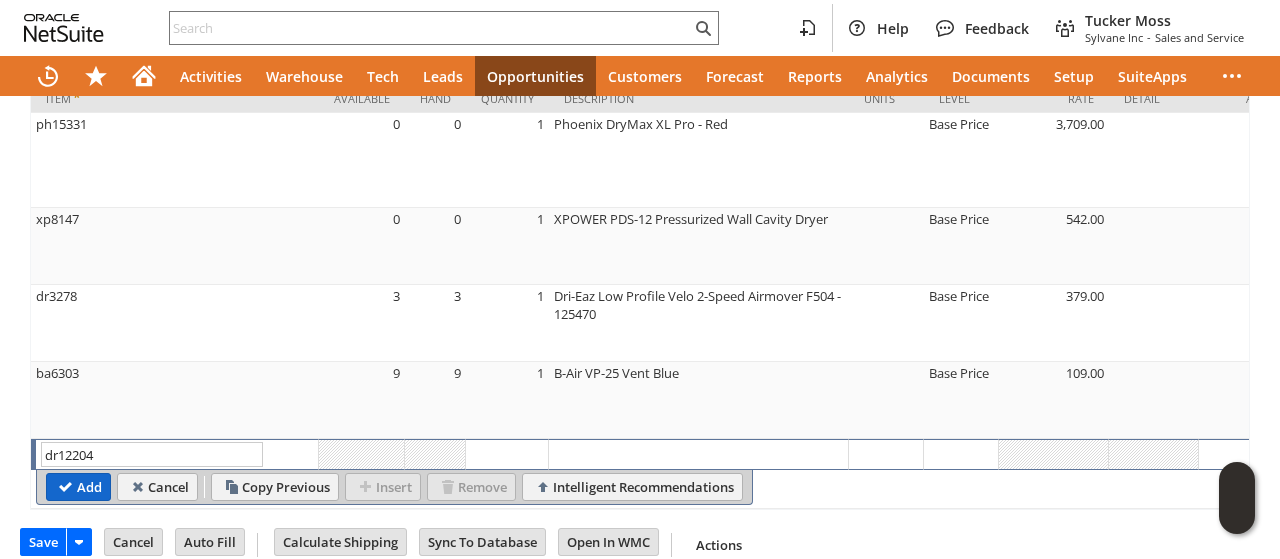 click on "Add" at bounding box center [78, 487] 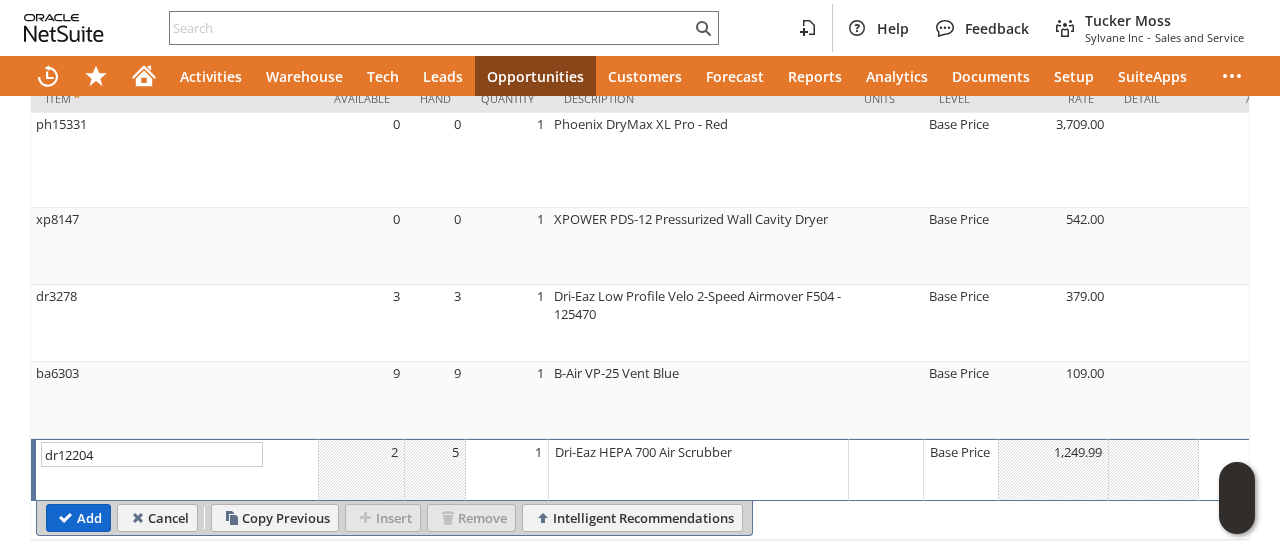 click on "Add" at bounding box center (78, 518) 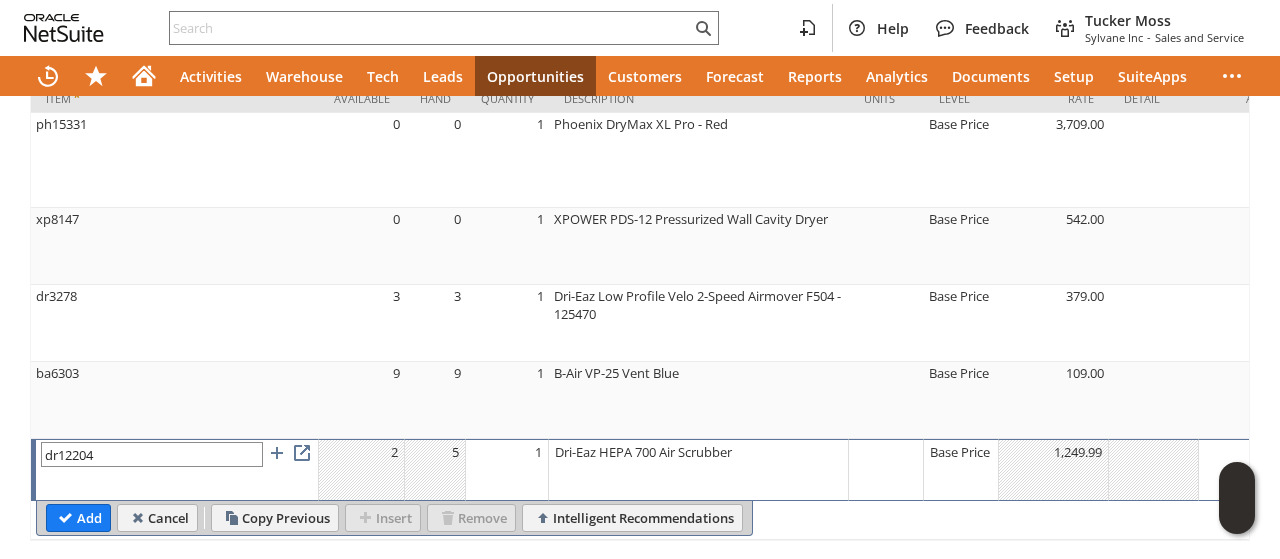 type 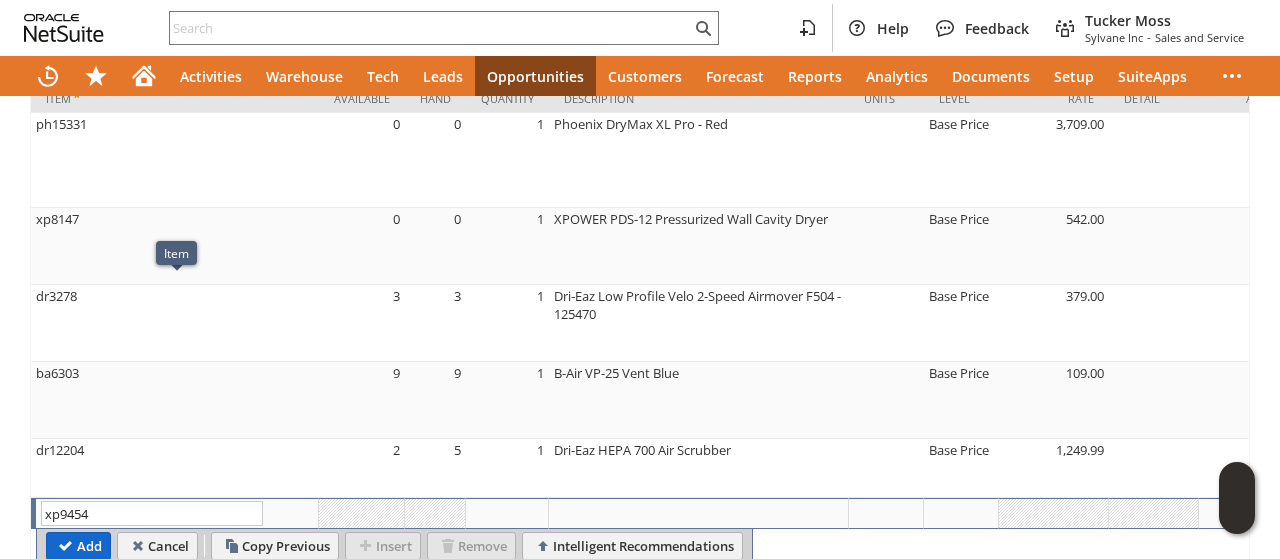 type on "xp9454" 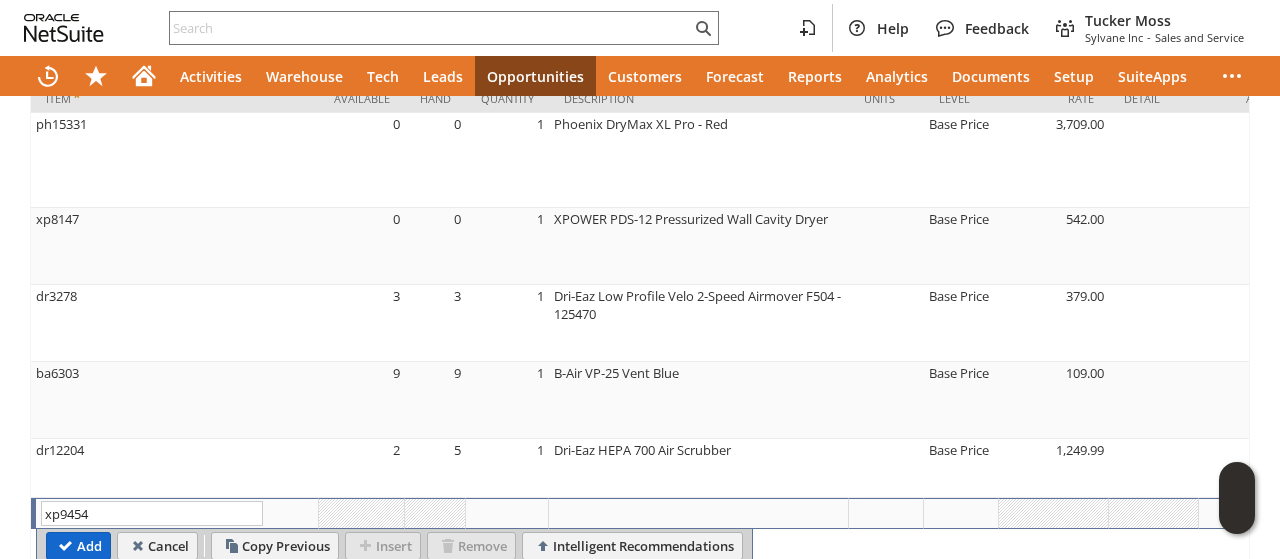 click on "Add" at bounding box center [78, 546] 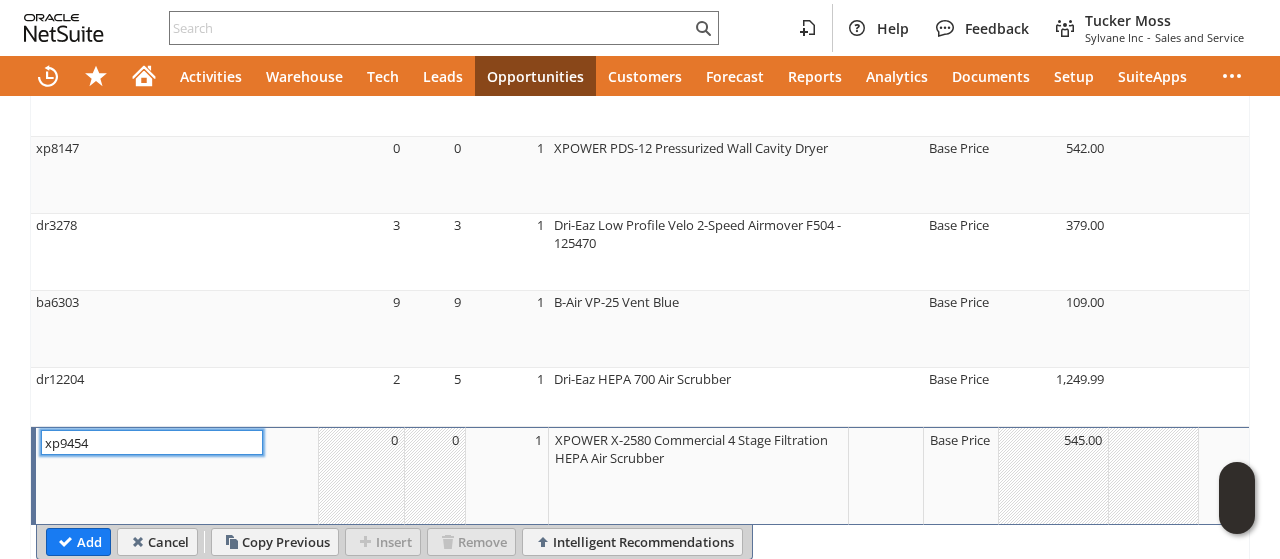 scroll, scrollTop: 1038, scrollLeft: 0, axis: vertical 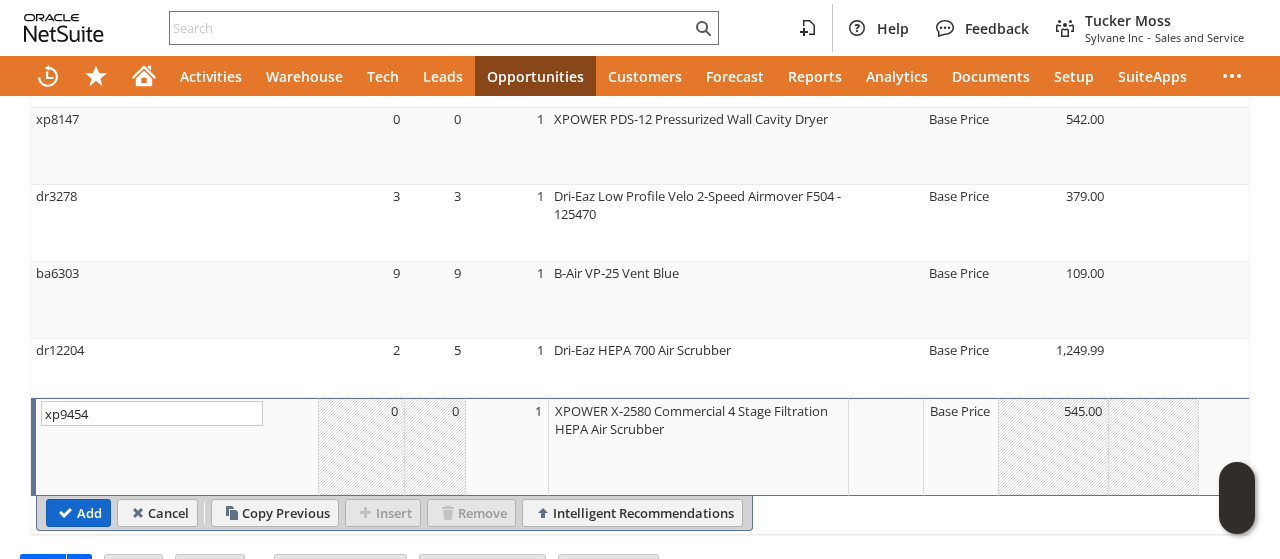 click on "Add" at bounding box center (78, 513) 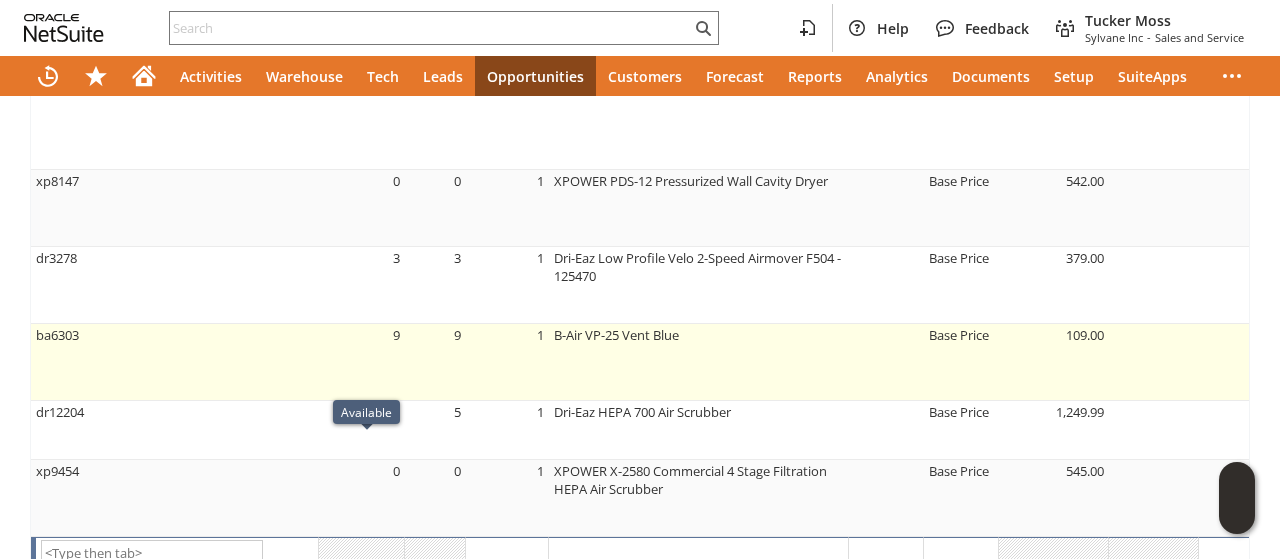 scroll, scrollTop: 938, scrollLeft: 0, axis: vertical 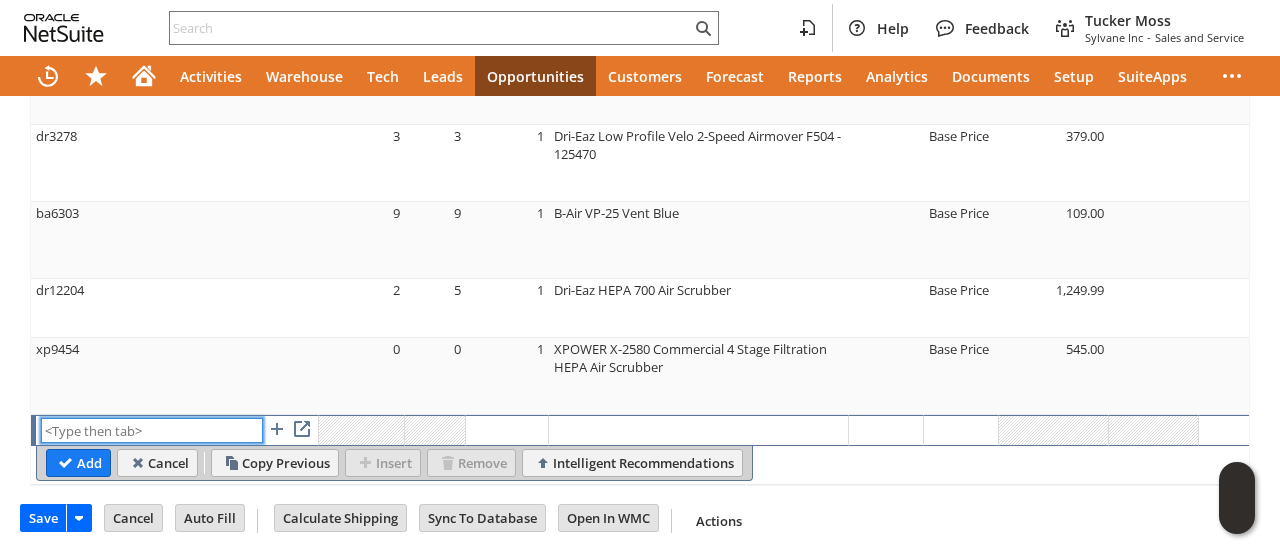 paste on "dr8241" 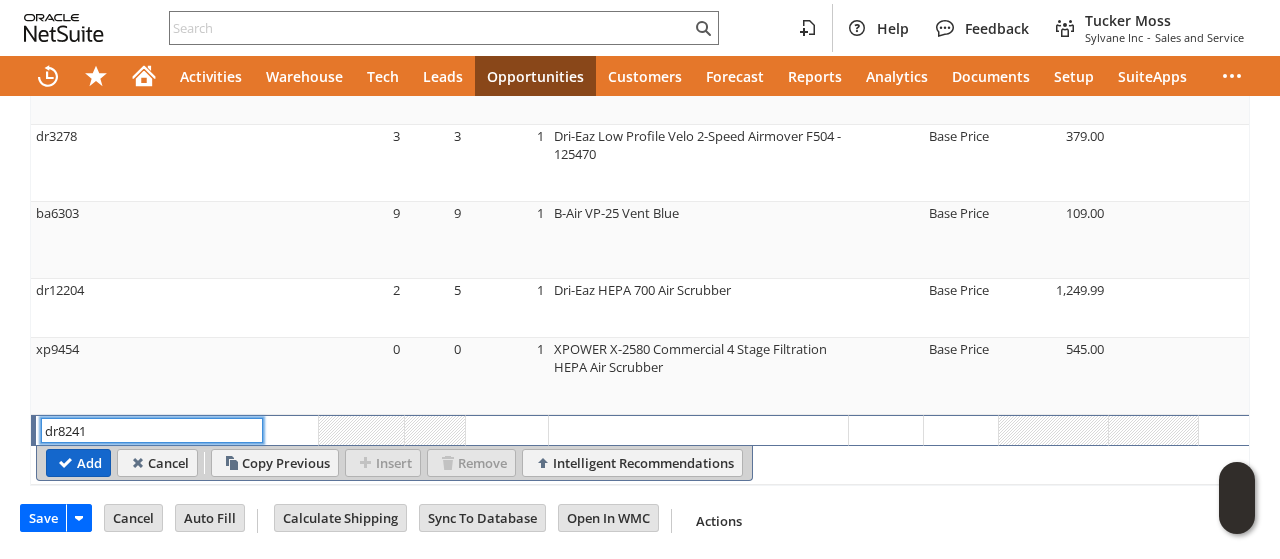 type on "dr8241" 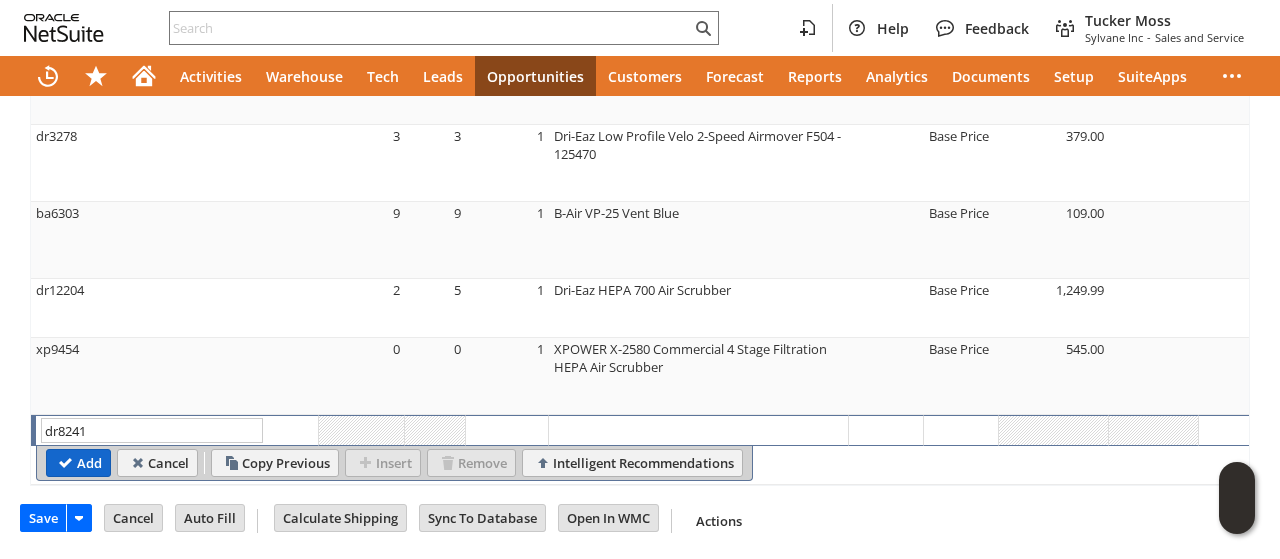 click on "Add" at bounding box center [78, 463] 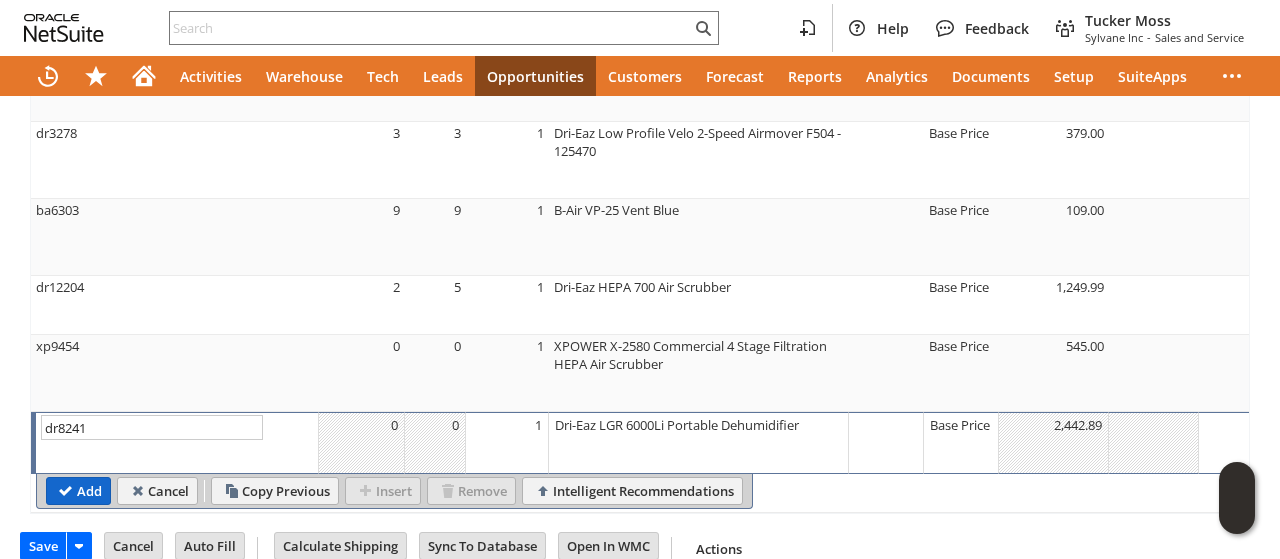 click on "Add" at bounding box center [78, 491] 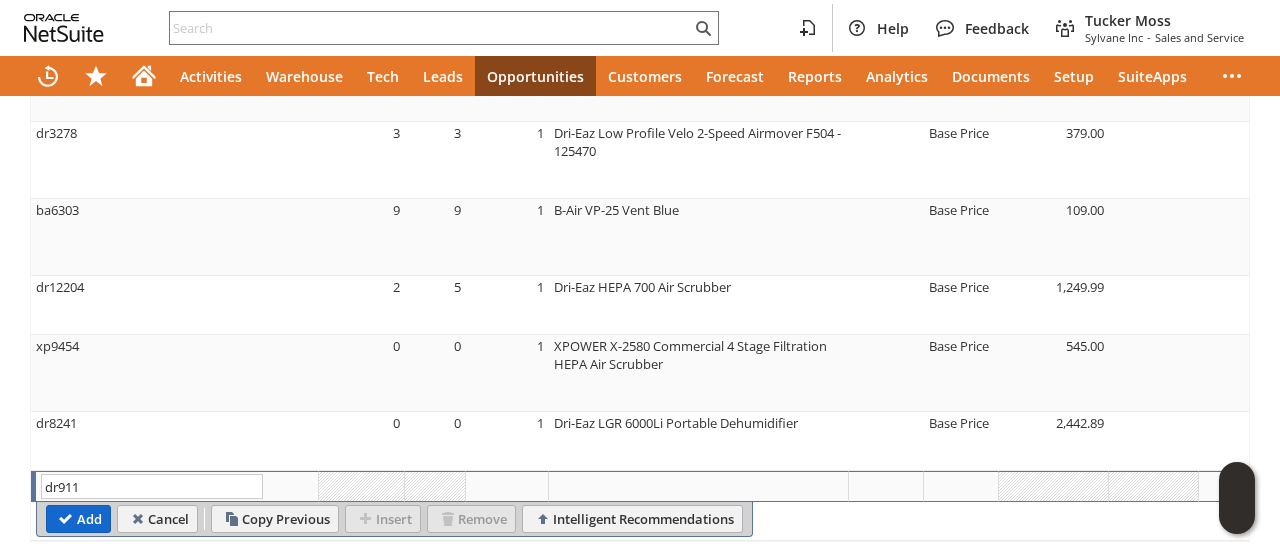 type on "dr911" 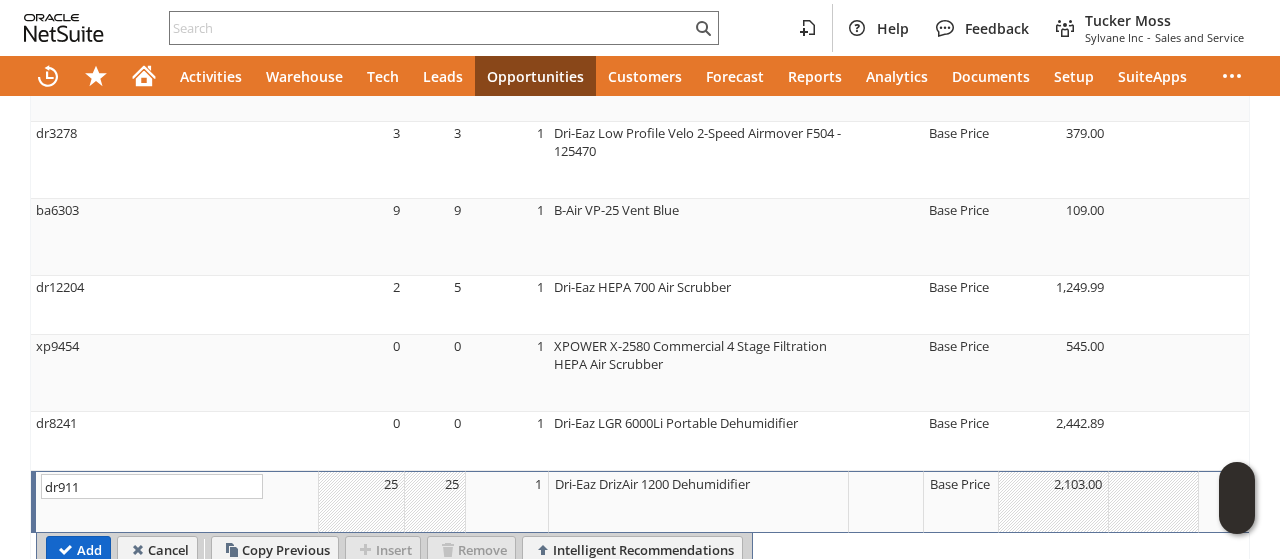 click on "Add" at bounding box center [78, 550] 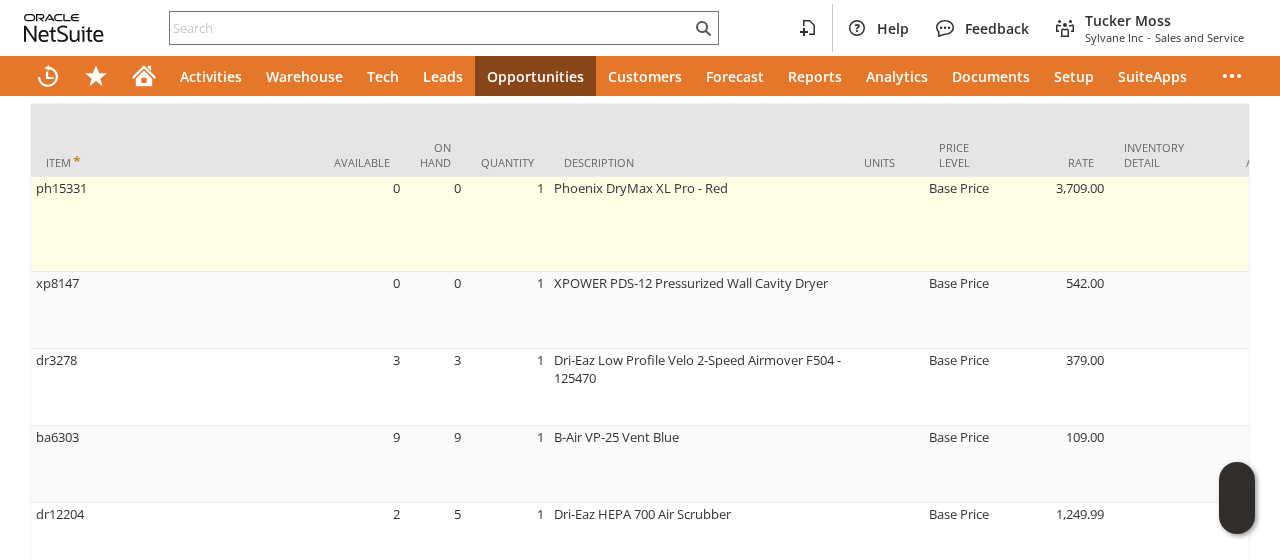 scroll, scrollTop: 801, scrollLeft: 0, axis: vertical 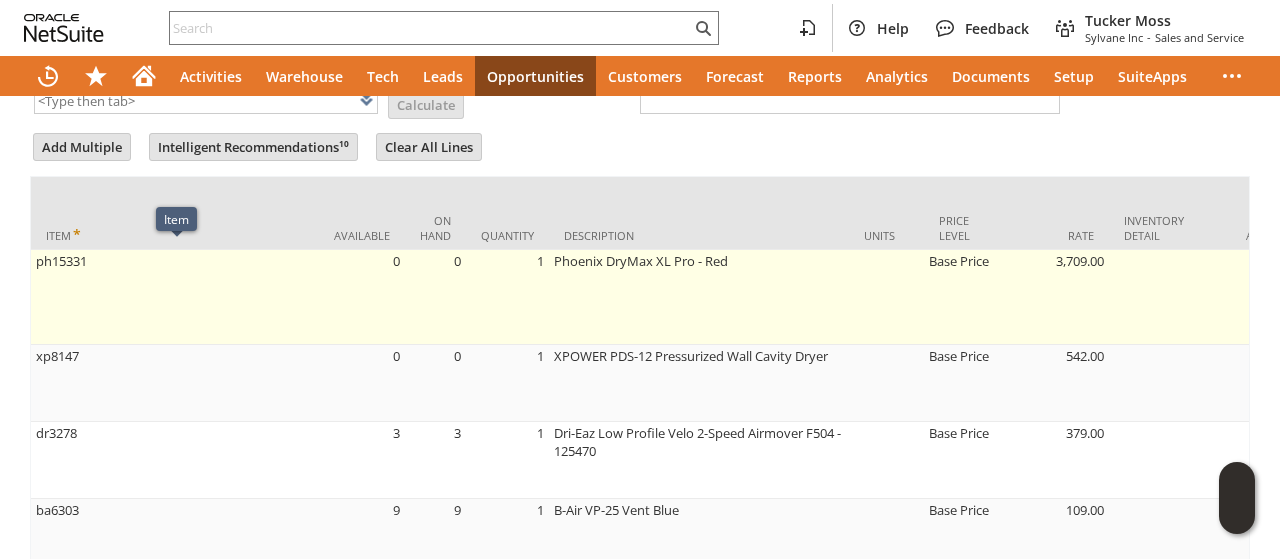 click on "ph15331" at bounding box center [175, 297] 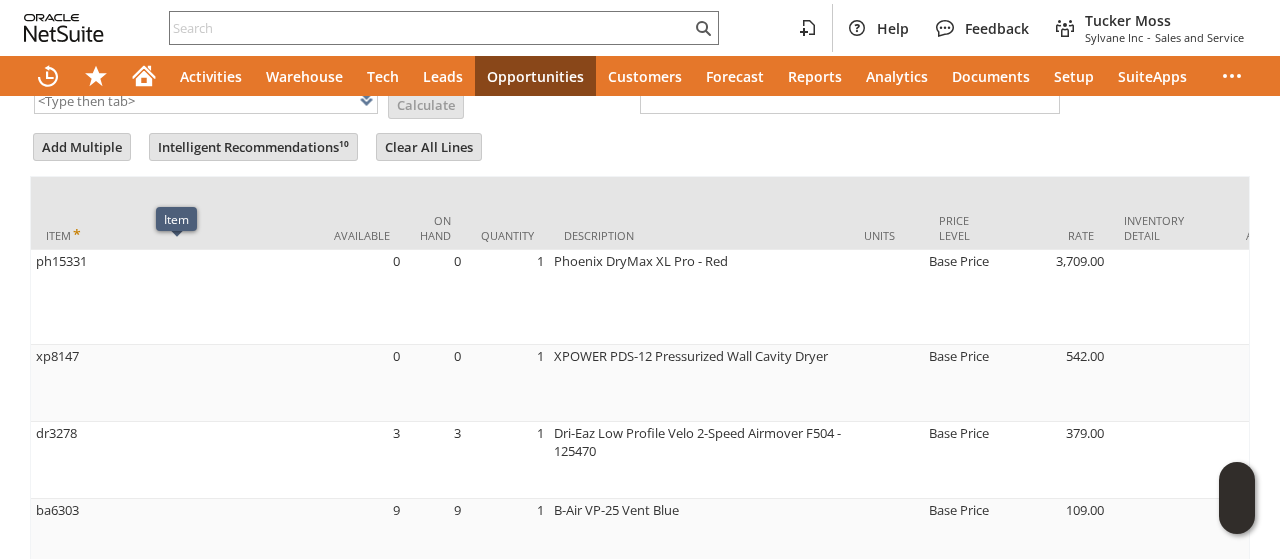 type on "ph15331" 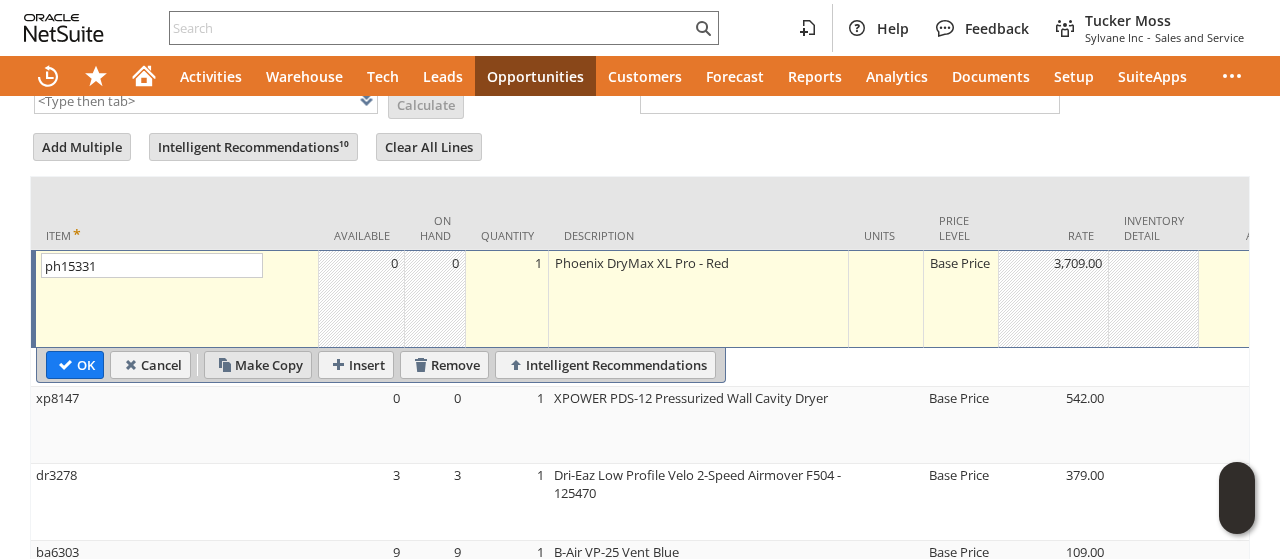 click on "Make Copy" at bounding box center (258, 365) 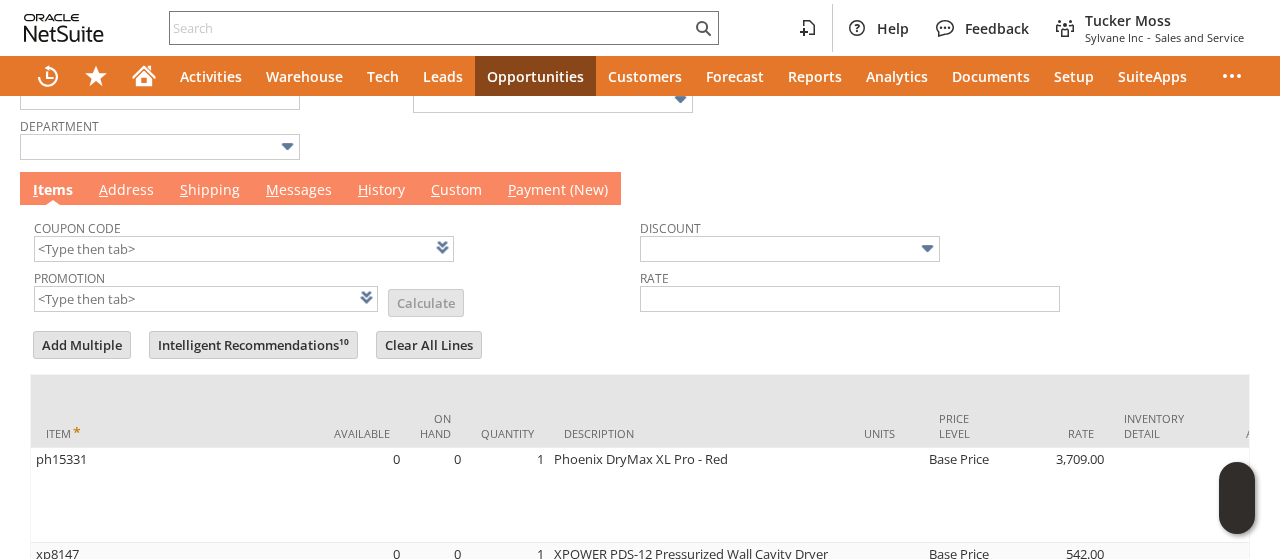 scroll, scrollTop: 585, scrollLeft: 0, axis: vertical 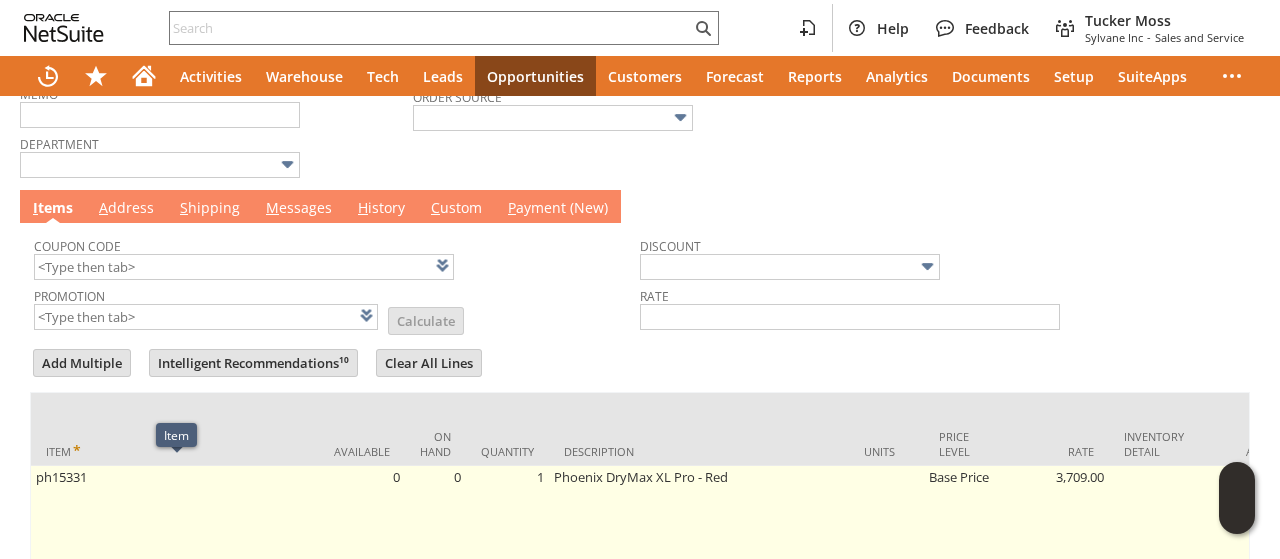 click on "ph15331" at bounding box center (175, 513) 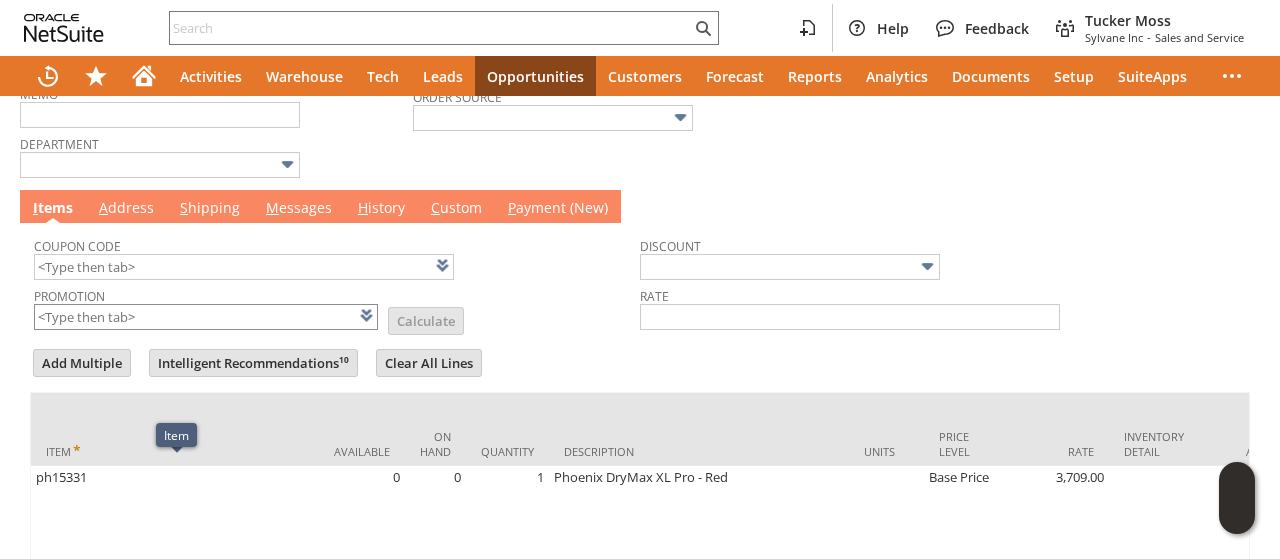 type on "ph15331" 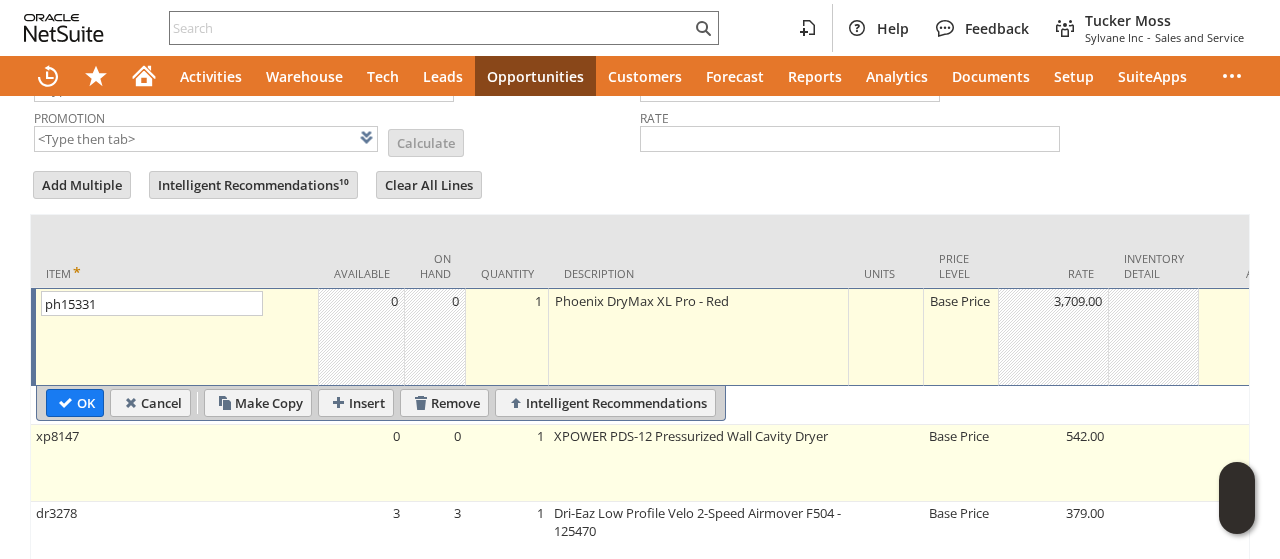 scroll, scrollTop: 785, scrollLeft: 0, axis: vertical 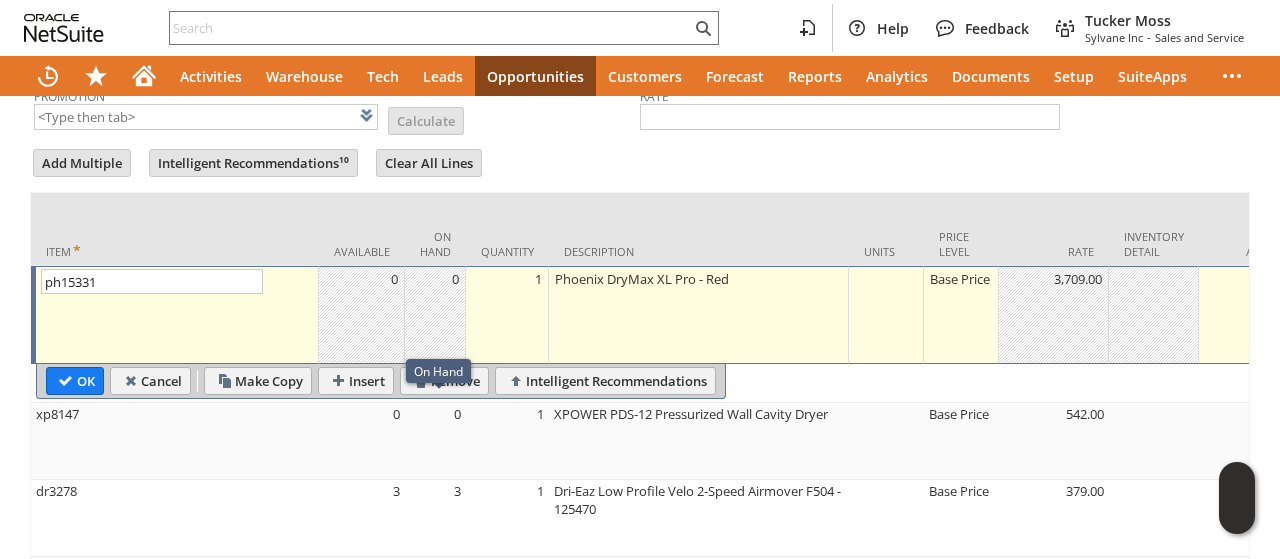 click on "On Hand" at bounding box center (438, 371) 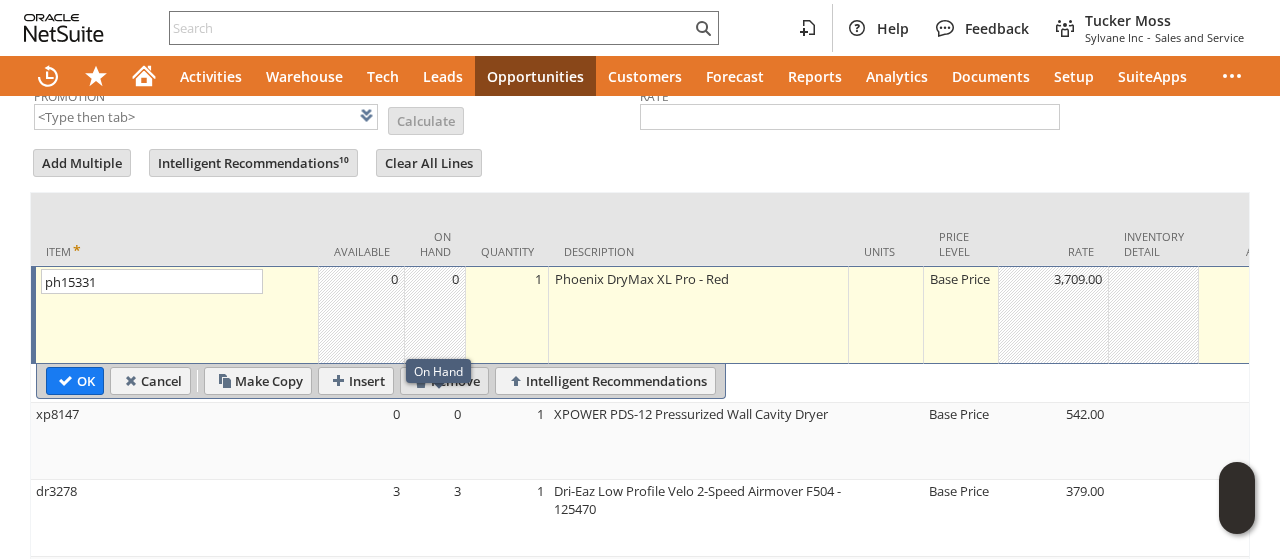 click on "Remove" at bounding box center [444, 381] 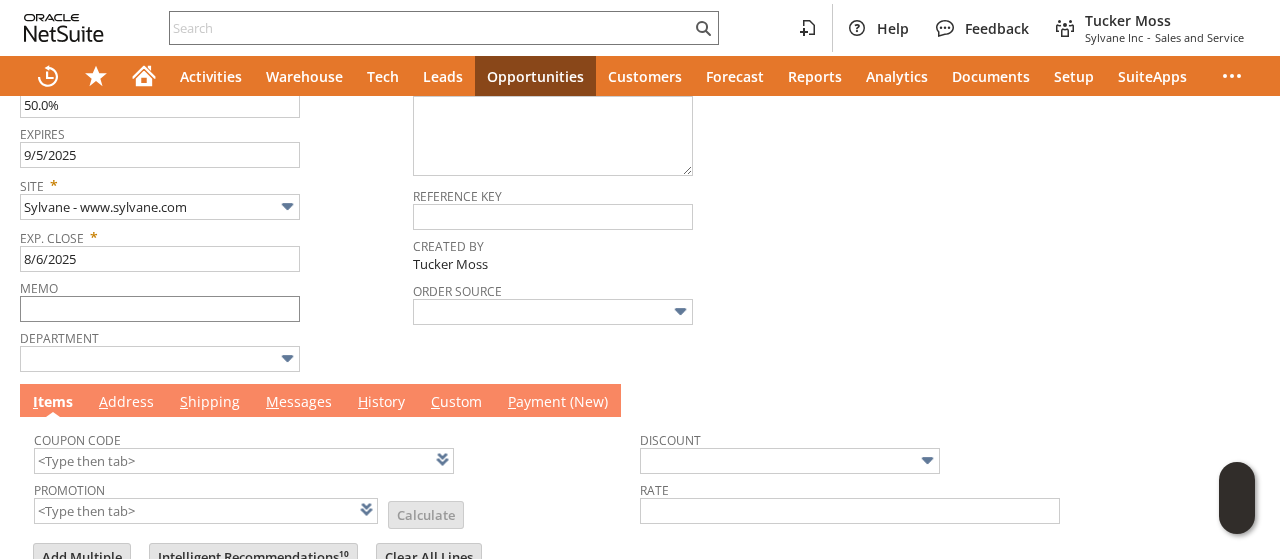 scroll, scrollTop: 385, scrollLeft: 0, axis: vertical 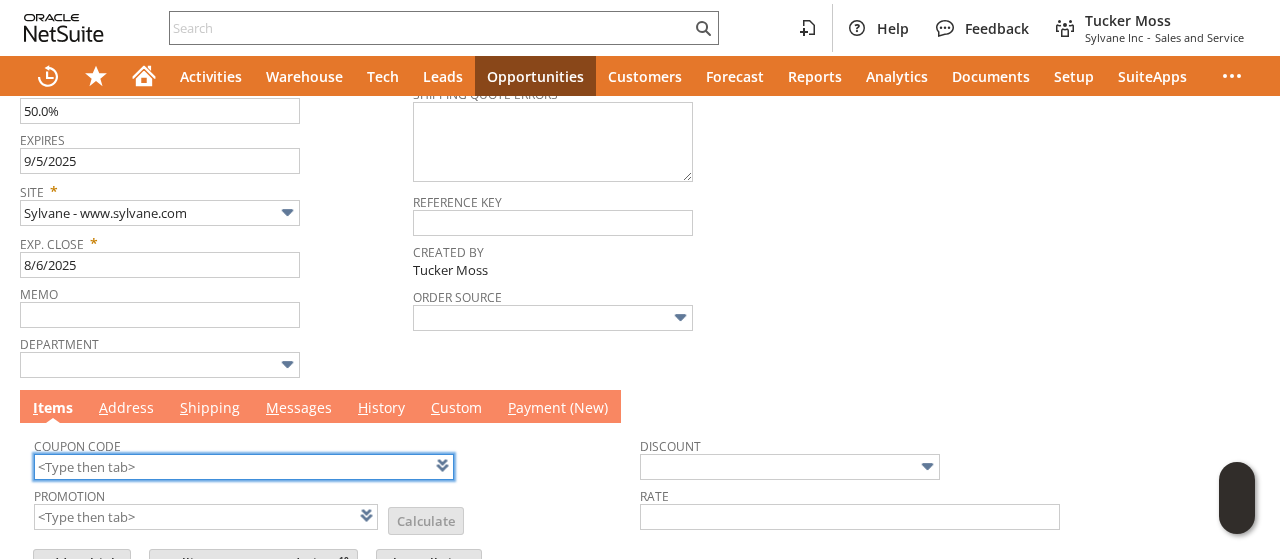 click at bounding box center (244, 467) 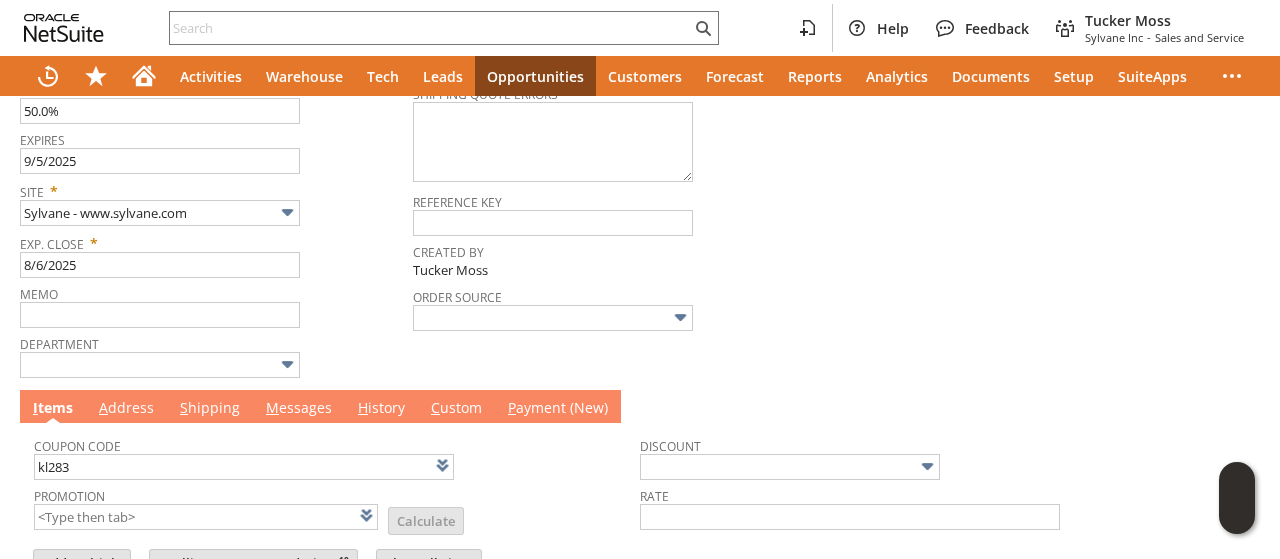 click on "Help Feedback Tucker Moss Sylvane Inc  -  Sales and Service
Activities Warehouse Tech Leads Opportunities Customers Forecast Reports Analytics Documents Setup SuiteApps
Estimate
List
Search
More
Add To Shortcuts
Go
Save
Save
Save & New
Save & Print" at bounding box center (640, 279) 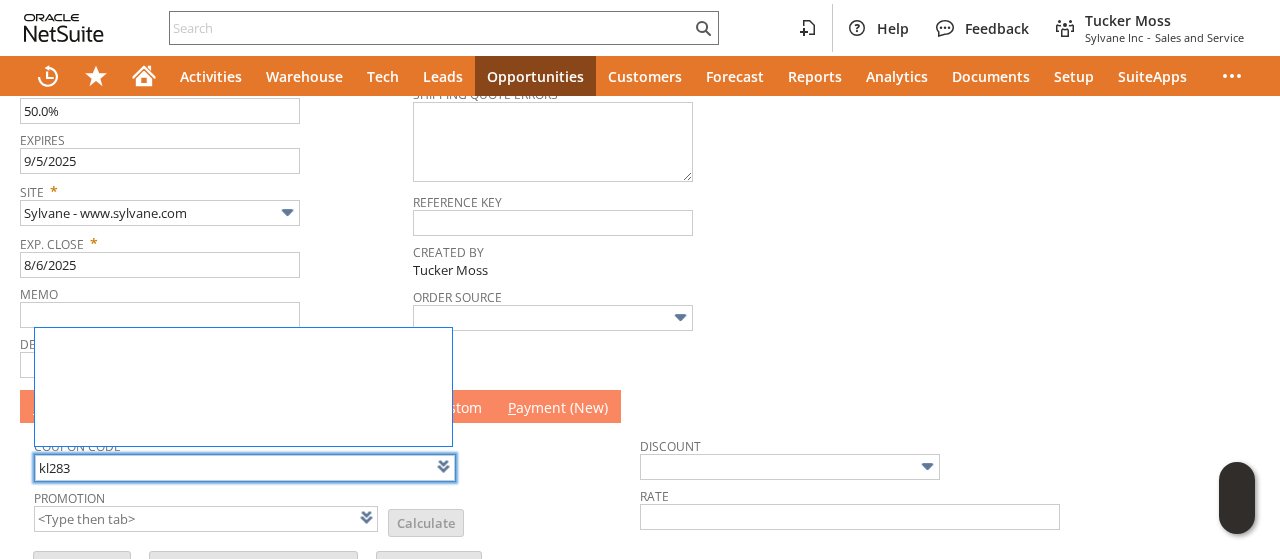 type on "KL283" 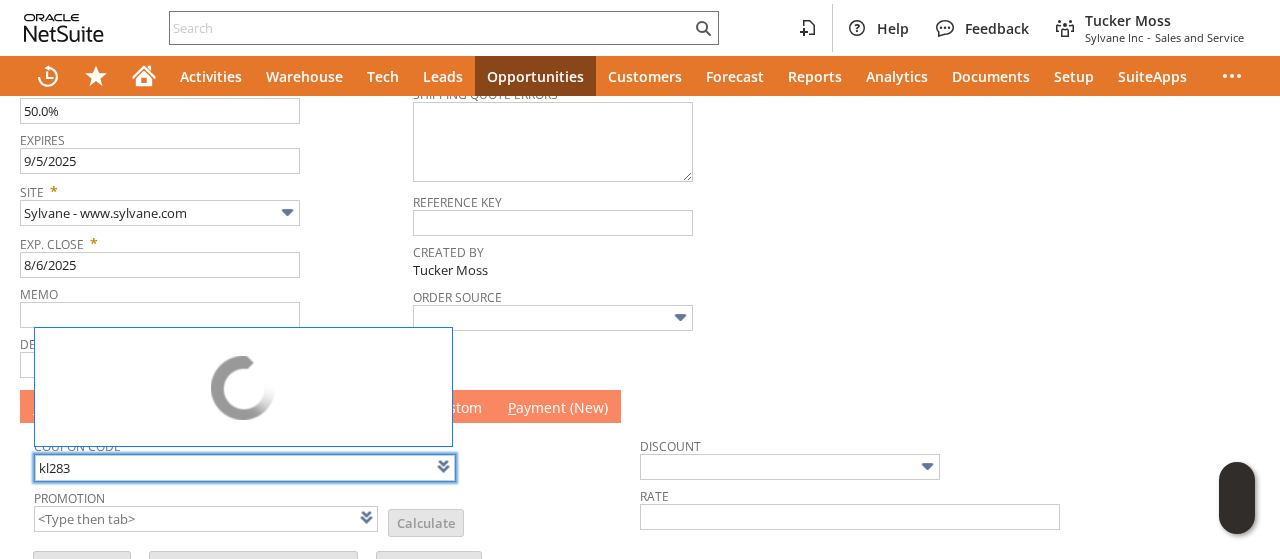 type on "KL283" 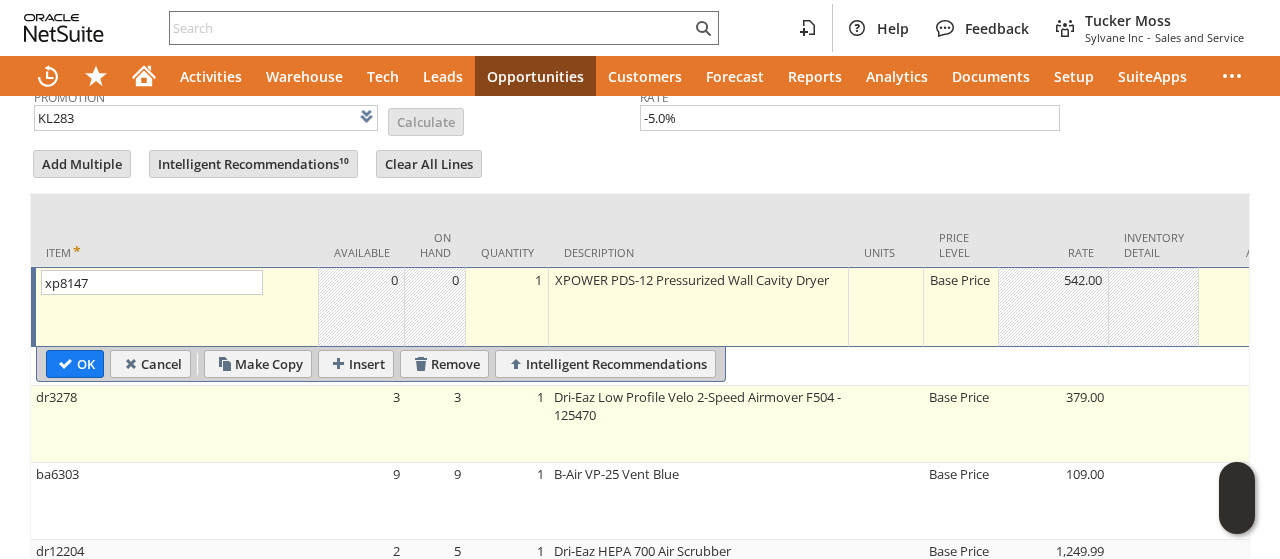 scroll, scrollTop: 785, scrollLeft: 0, axis: vertical 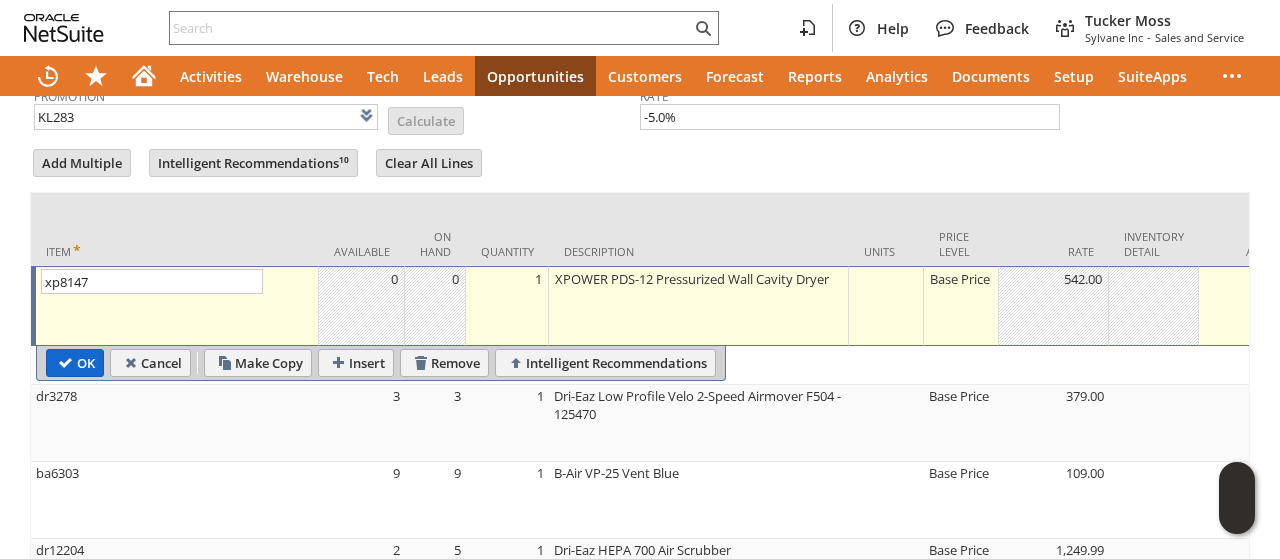 click on "OK" at bounding box center [75, 363] 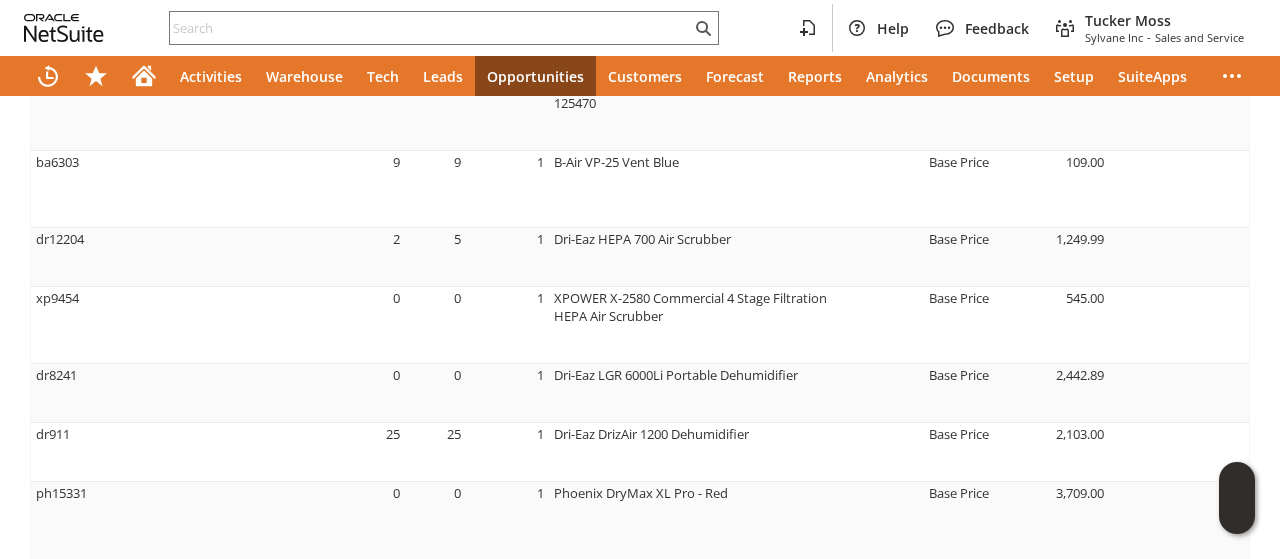 scroll, scrollTop: 1218, scrollLeft: 0, axis: vertical 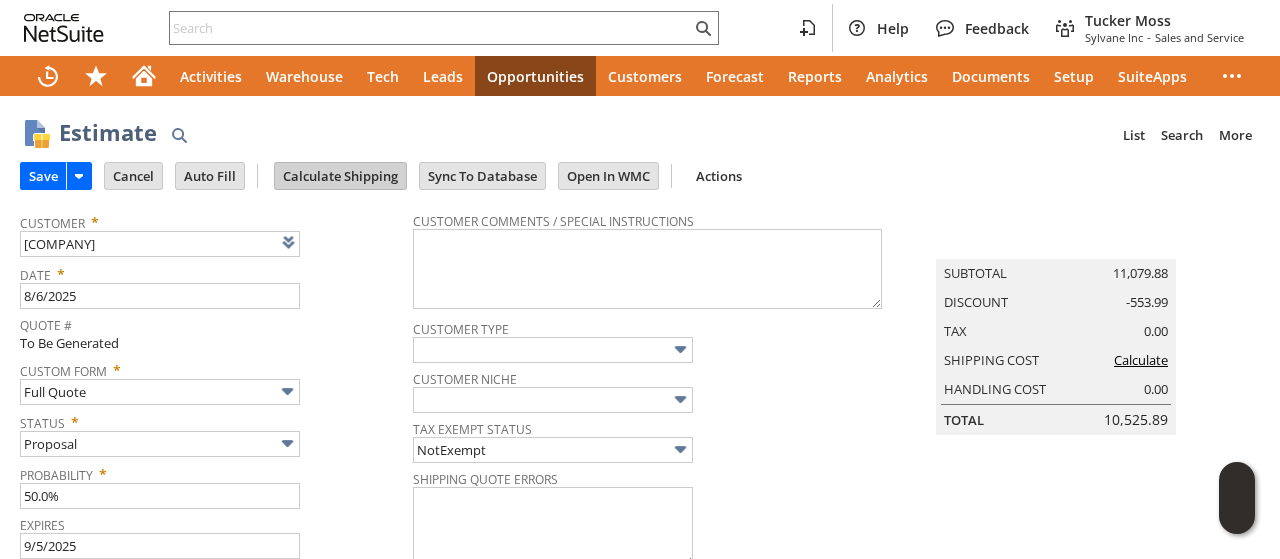 click on "Calculate Shipping" at bounding box center [340, 176] 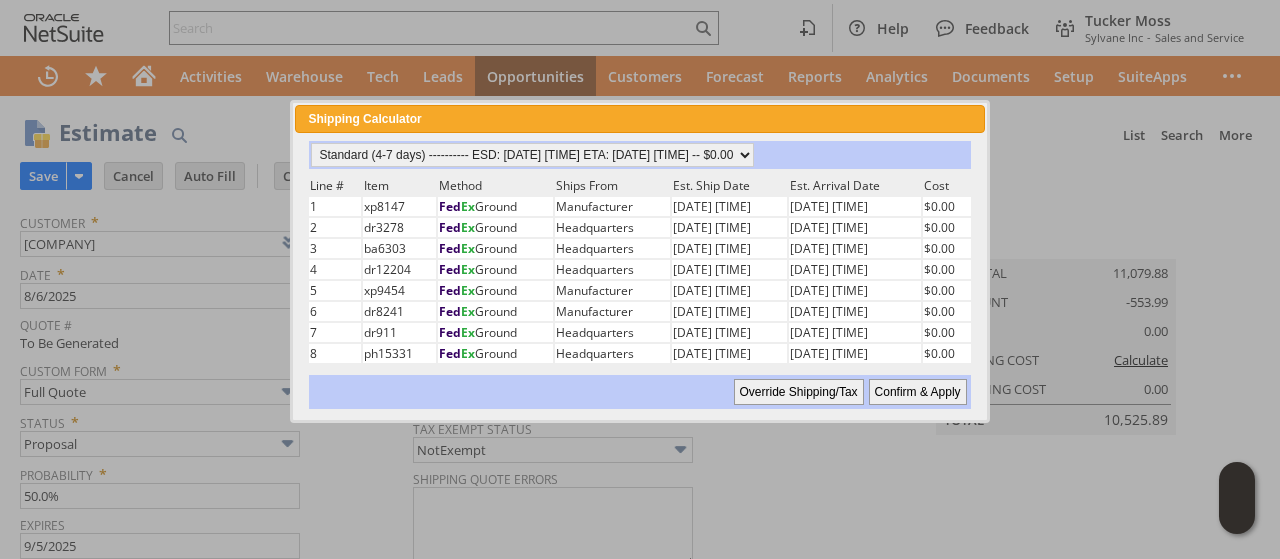 click on "Confirm & Apply" at bounding box center [918, 392] 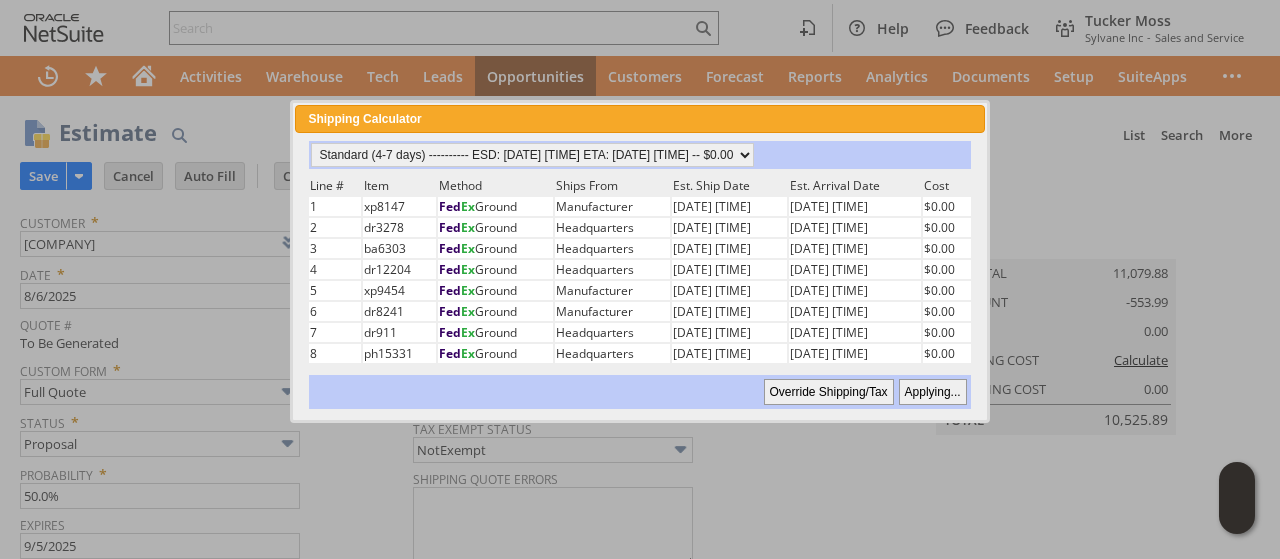 type 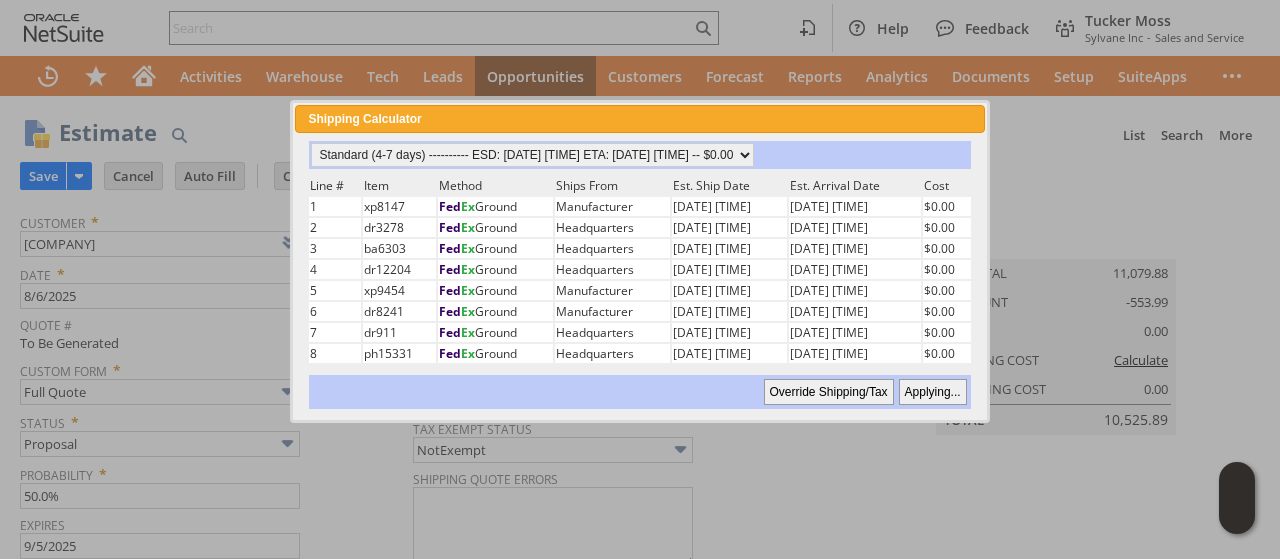 type on "Add" 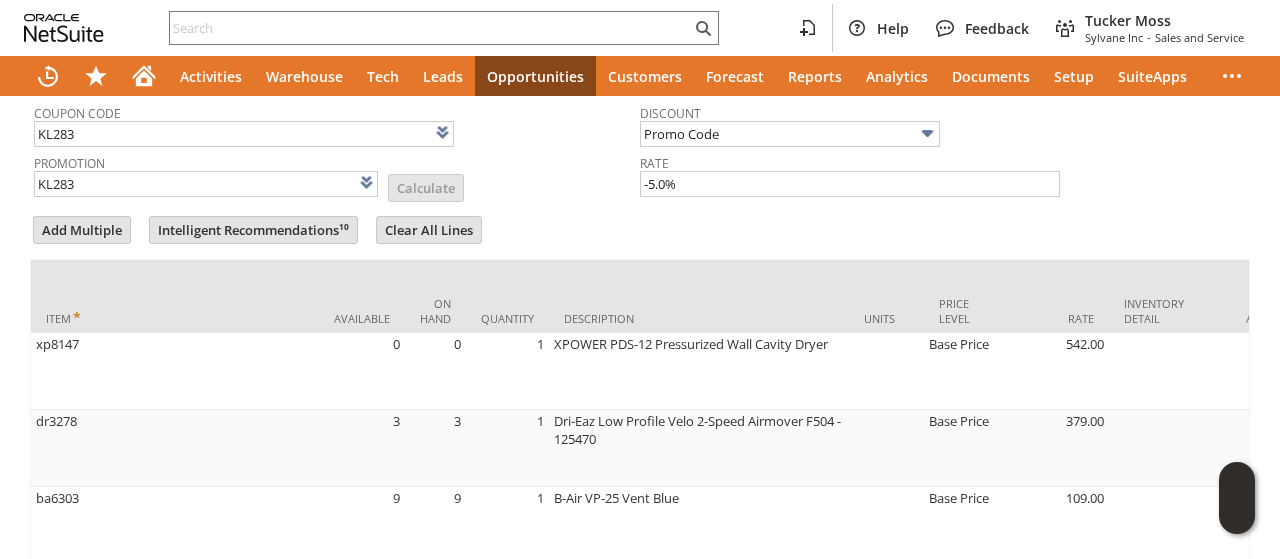scroll, scrollTop: 318, scrollLeft: 0, axis: vertical 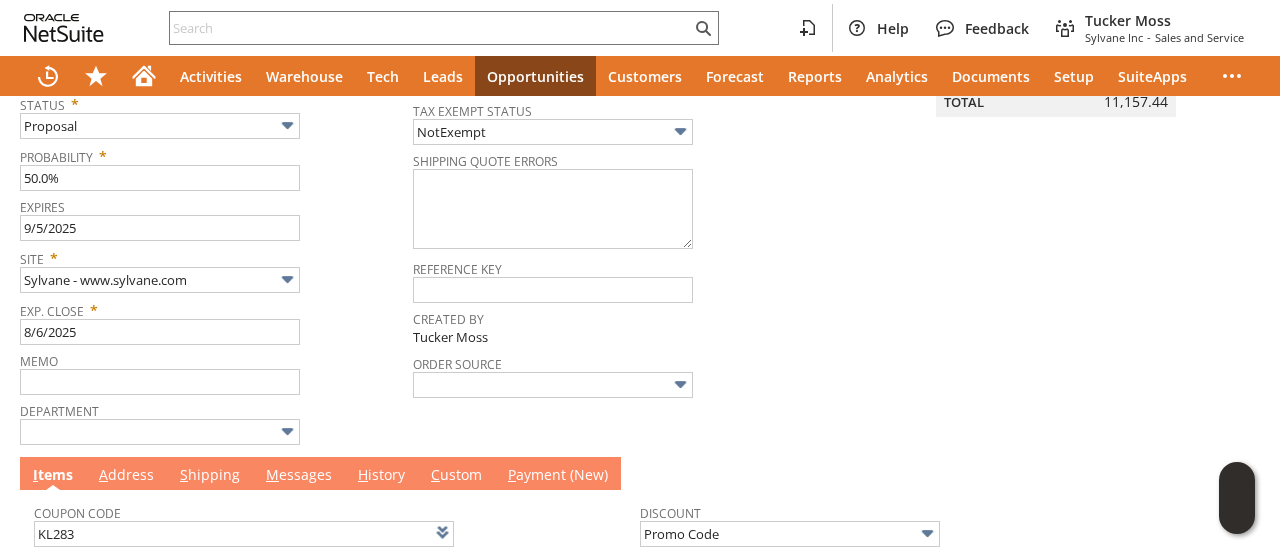 click on "M essages" at bounding box center (299, 476) 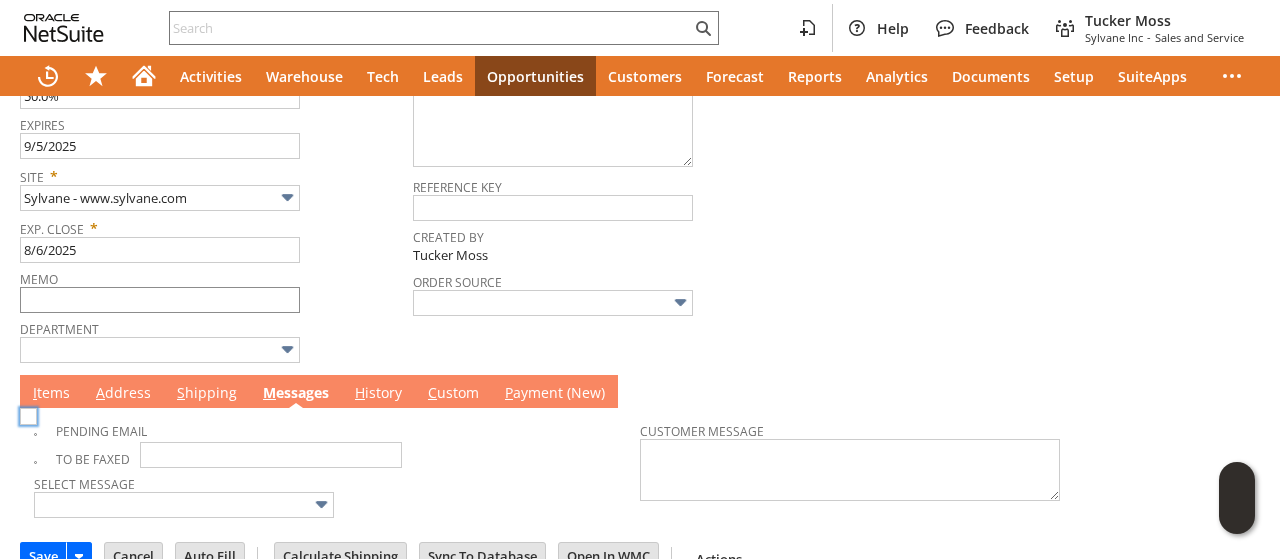scroll, scrollTop: 0, scrollLeft: 0, axis: both 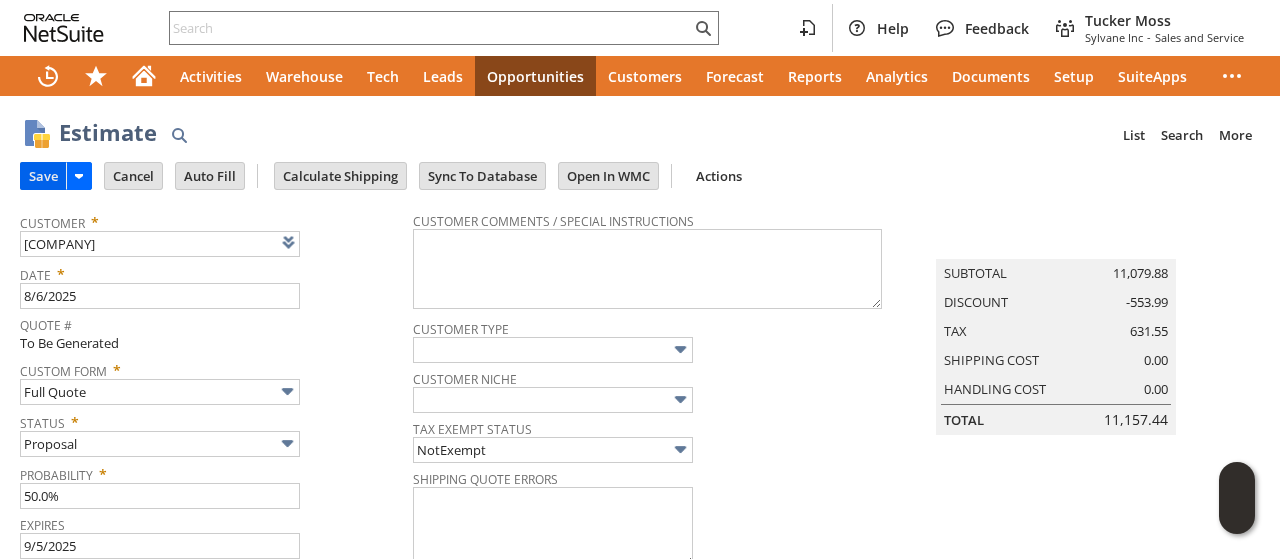 click on "Save" at bounding box center [43, 176] 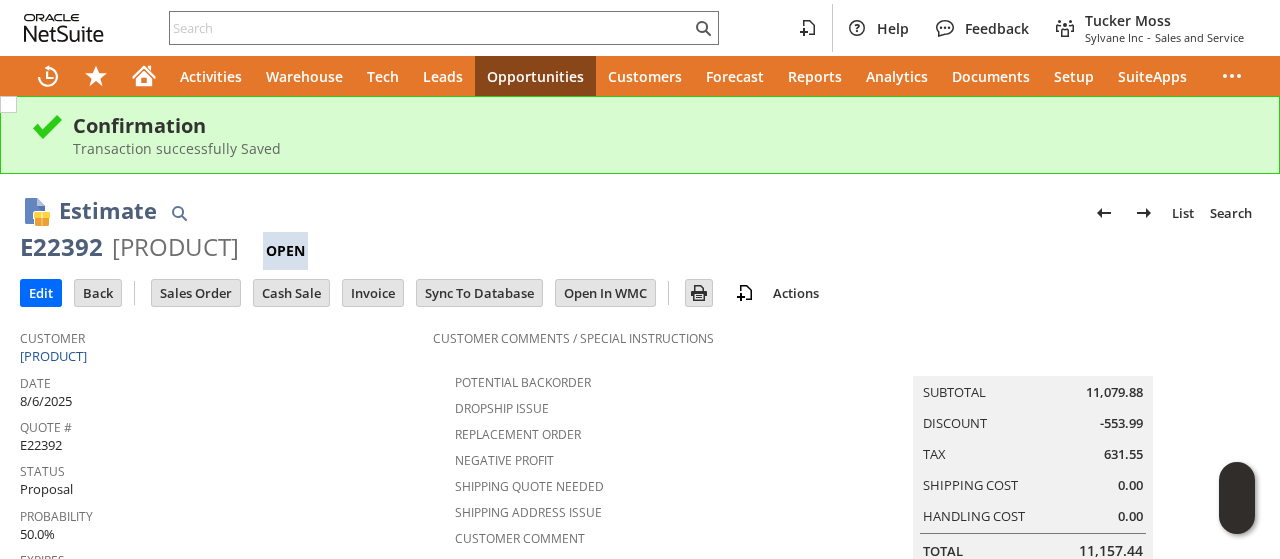 scroll, scrollTop: 0, scrollLeft: 0, axis: both 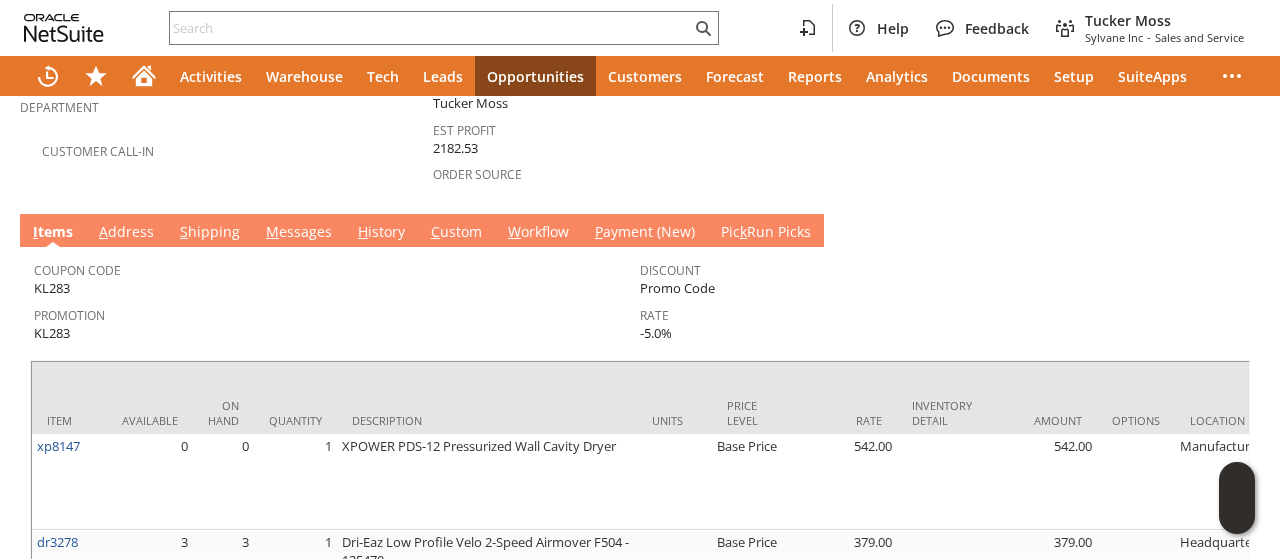 click on "M essages" at bounding box center (299, 233) 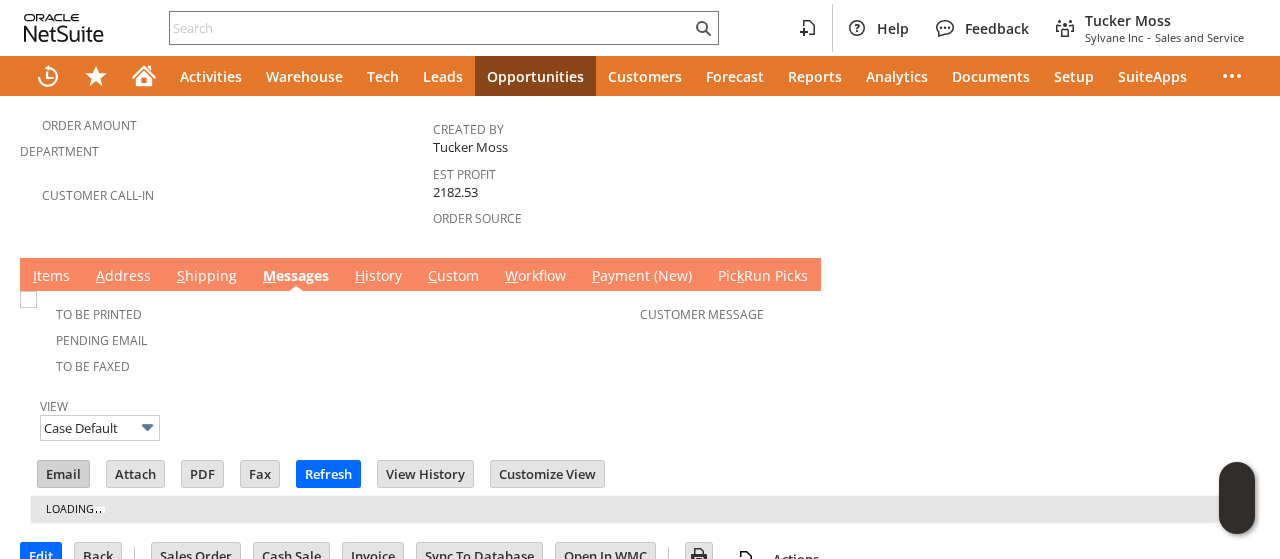 scroll, scrollTop: 684, scrollLeft: 0, axis: vertical 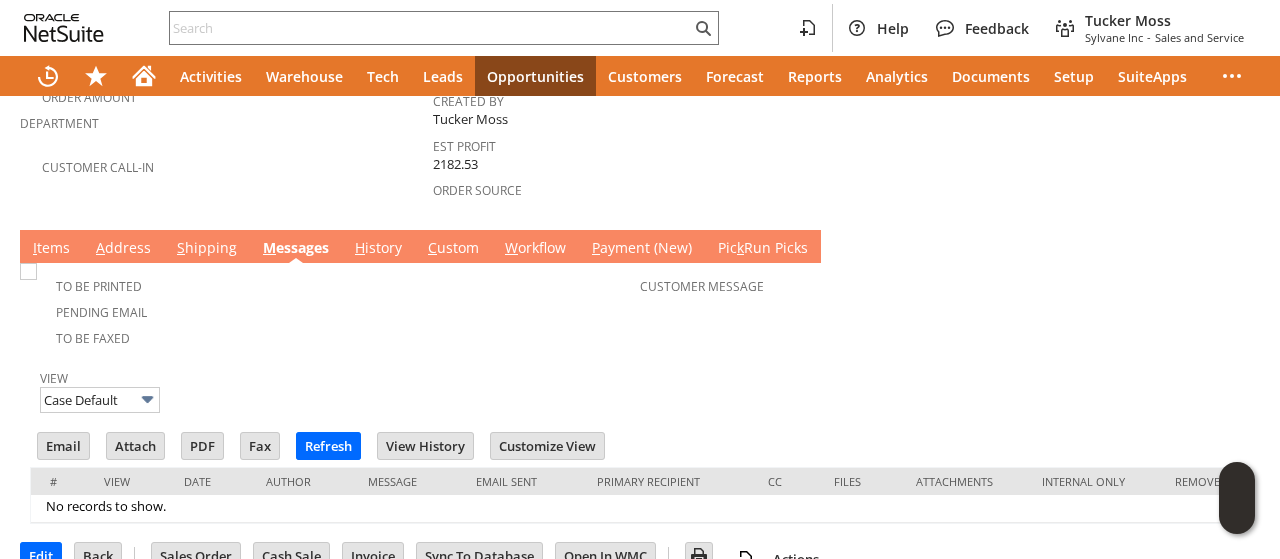 click on "#" at bounding box center [60, 481] 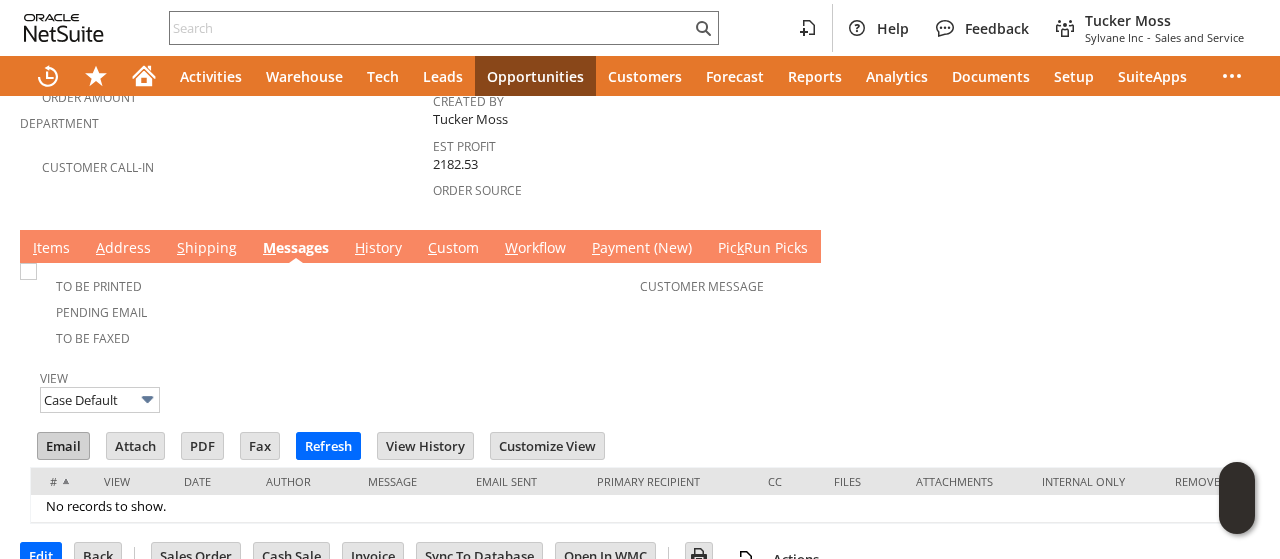 click on "Email" at bounding box center (63, 446) 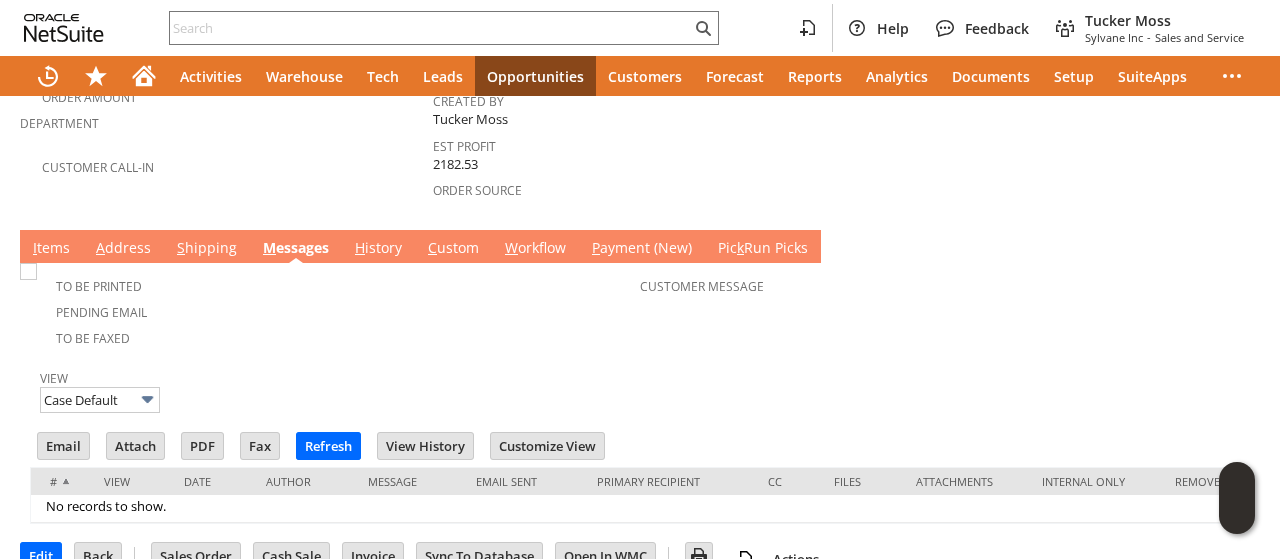 drag, startPoint x: 886, startPoint y: 288, endPoint x: 912, endPoint y: 279, distance: 27.513634 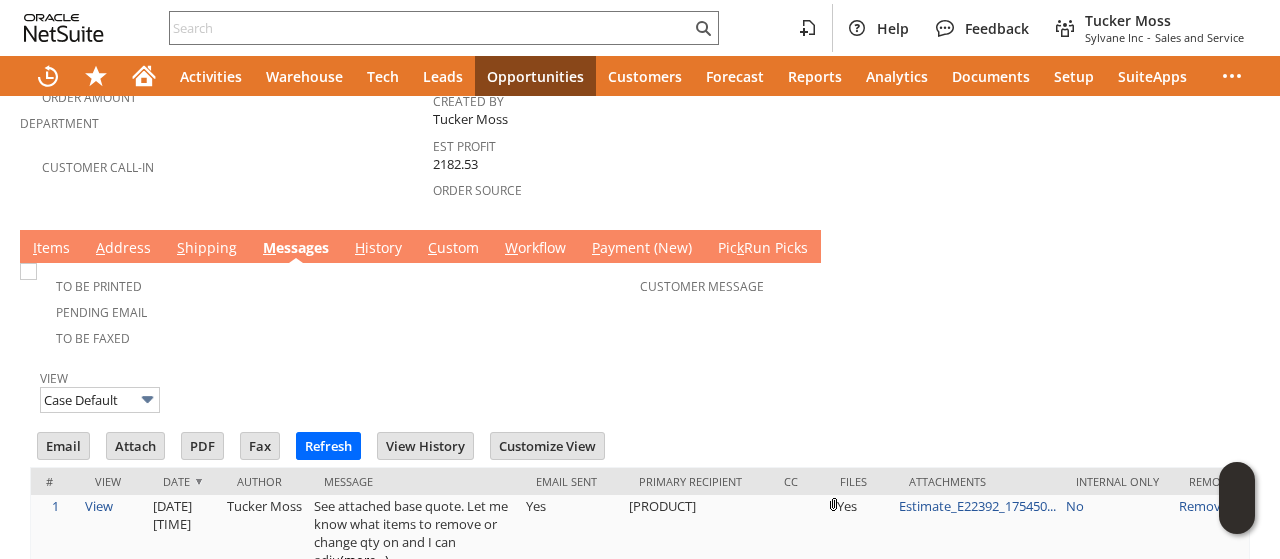 scroll, scrollTop: 0, scrollLeft: 0, axis: both 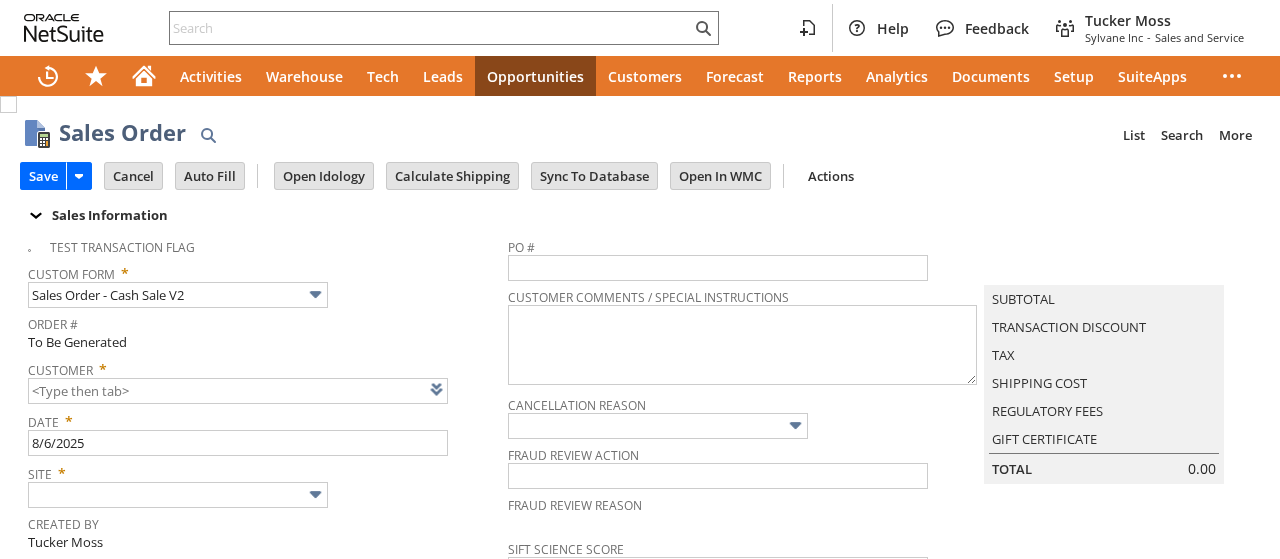 click at bounding box center (462, 389) 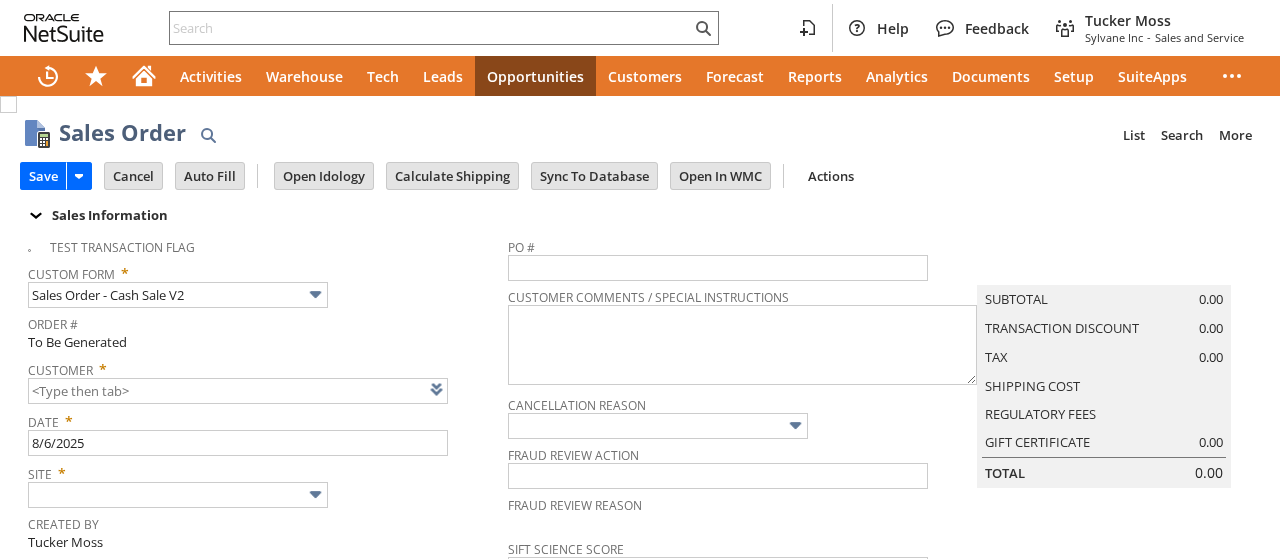 type on "Intelligent Recommendations ⁰" 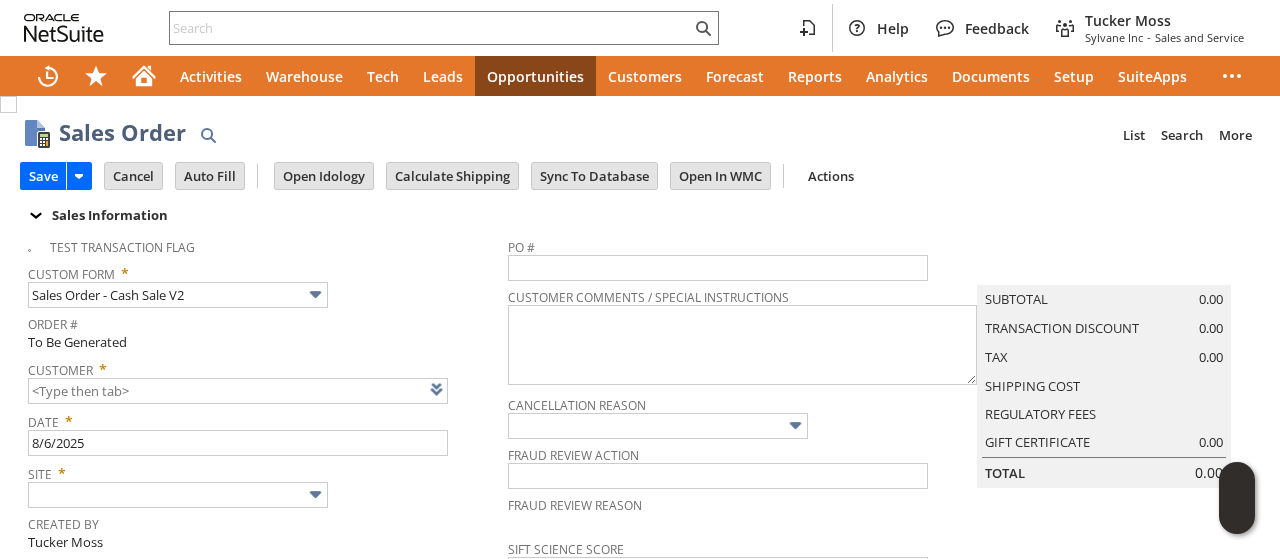 type on "[ORDER_ID] [FIRST] [LAST]" 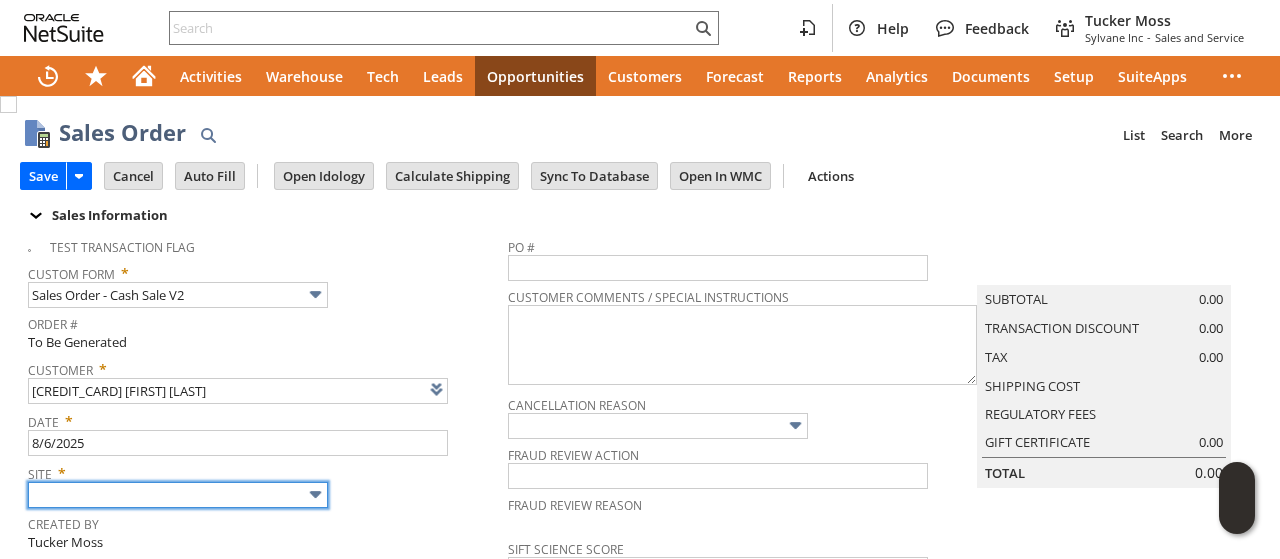 click on "Help Feedback Tucker Moss Sylvane Inc  -  Sales and Service
Activities Warehouse Tech Leads Opportunities Customers Forecast Reports Analytics Documents Setup SuiteApps
Sales Order
List
Search
More
Add To Shortcuts
Go
Save
Save
Save & Fulfill
Save & New" at bounding box center [640, 279] 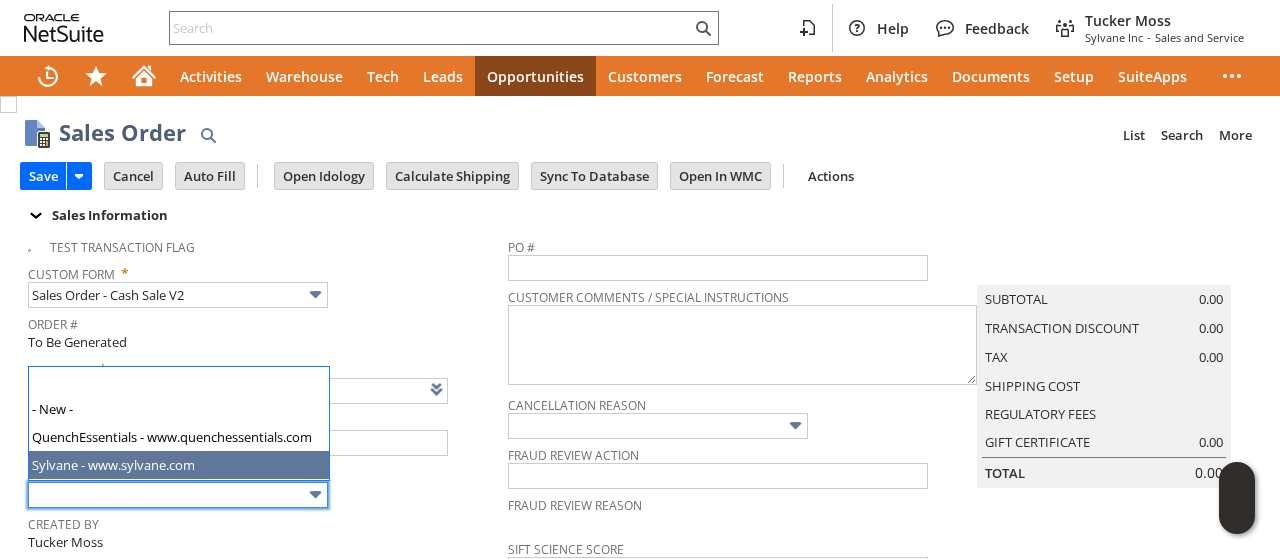 type on "Sylvane - www.sylvane.com" 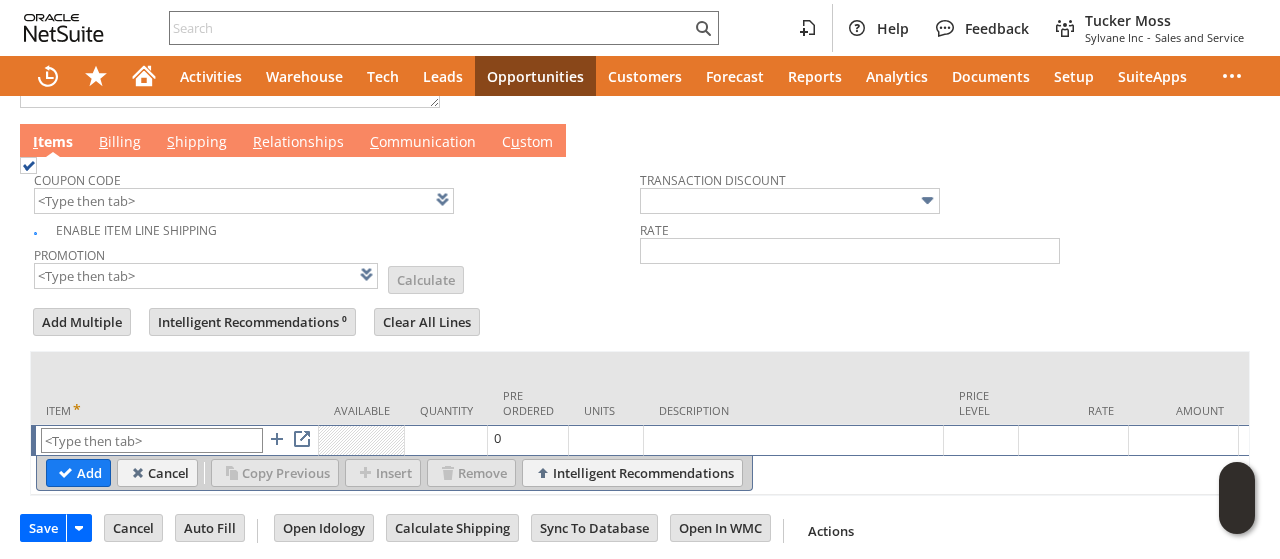scroll, scrollTop: 1038, scrollLeft: 0, axis: vertical 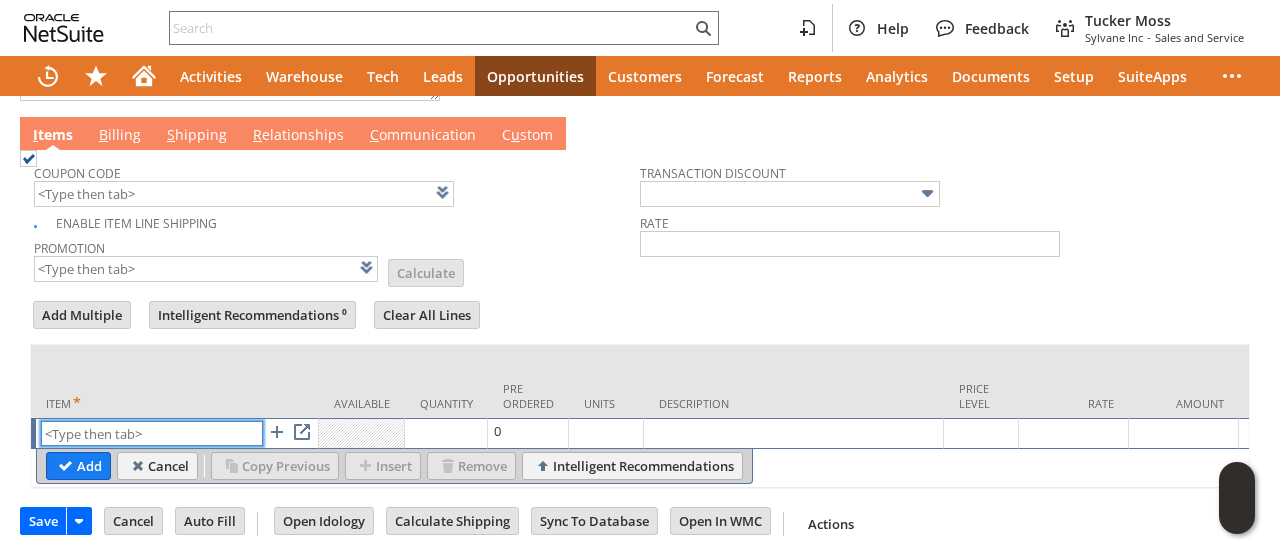 paste on "lg14955" 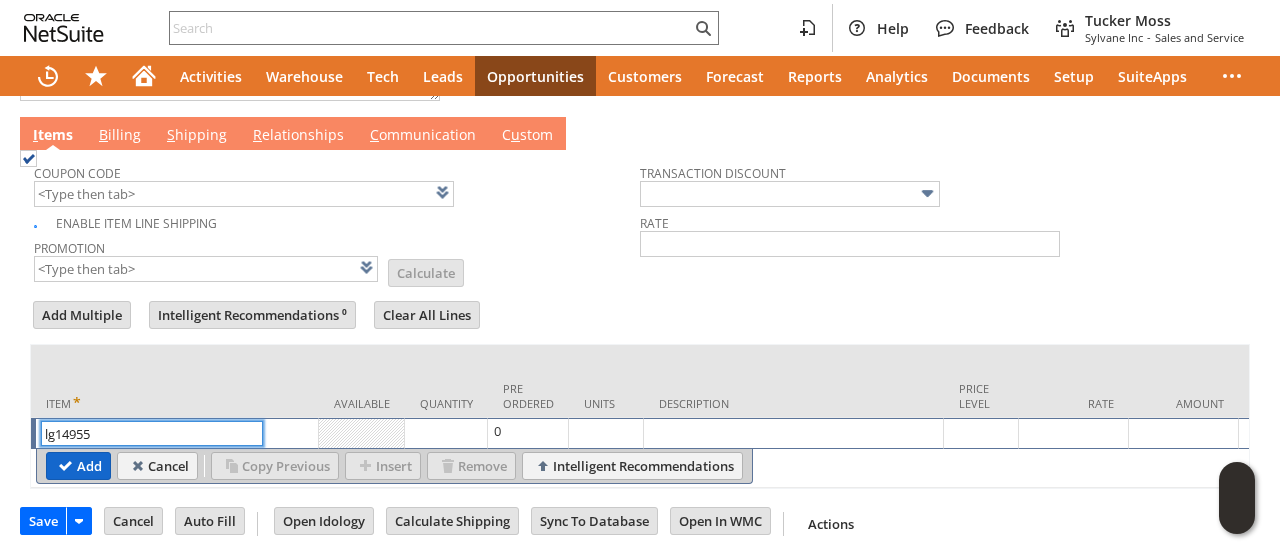 type on "lg14955" 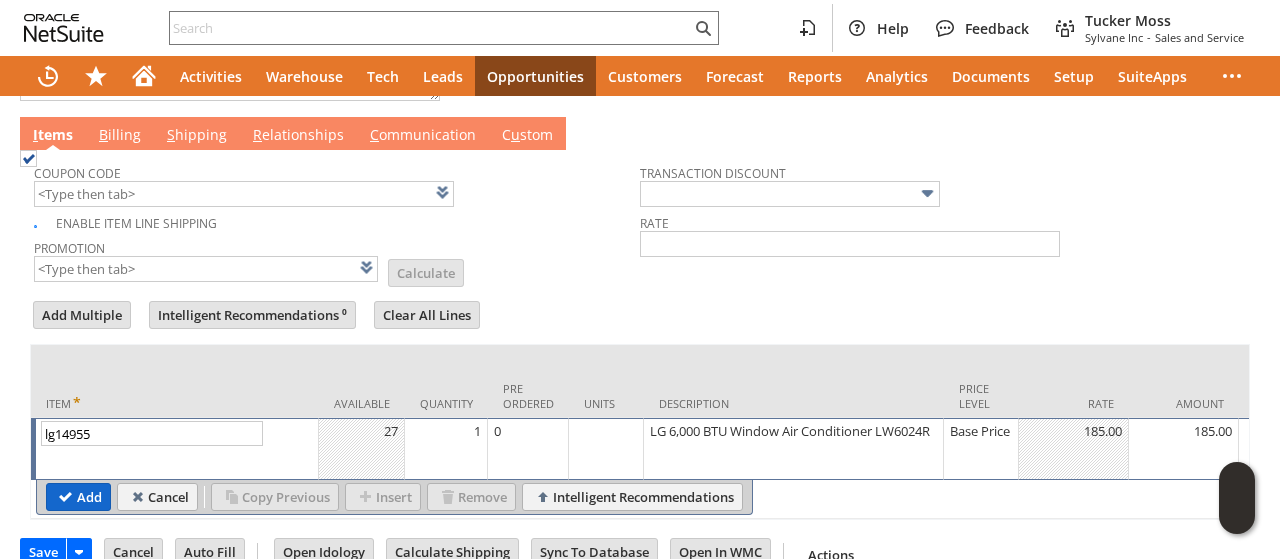click on "Add" at bounding box center [78, 497] 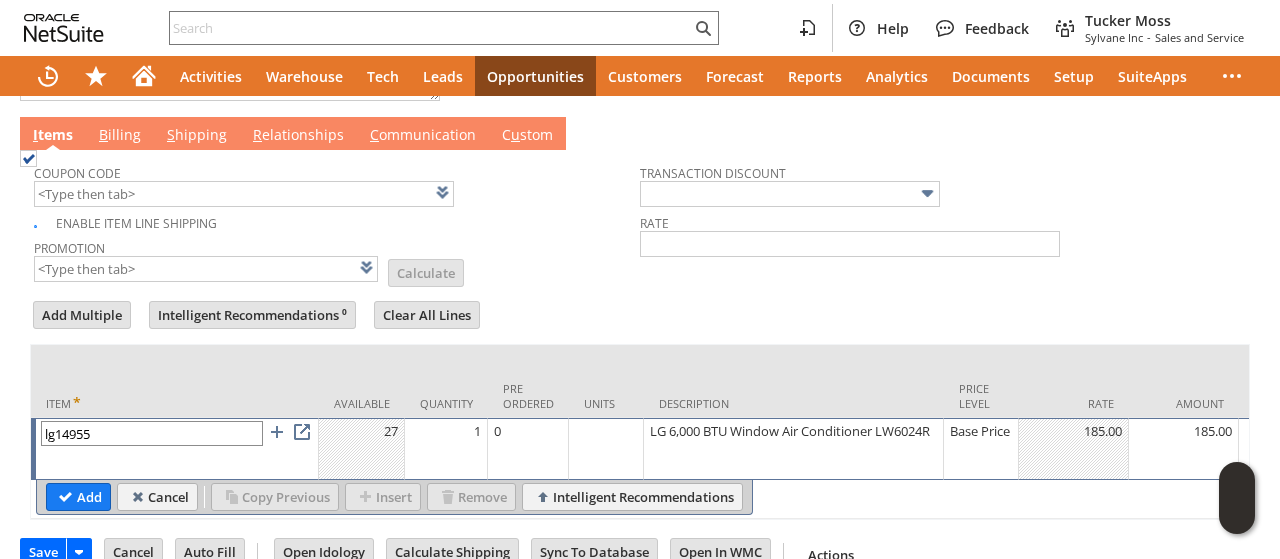 type 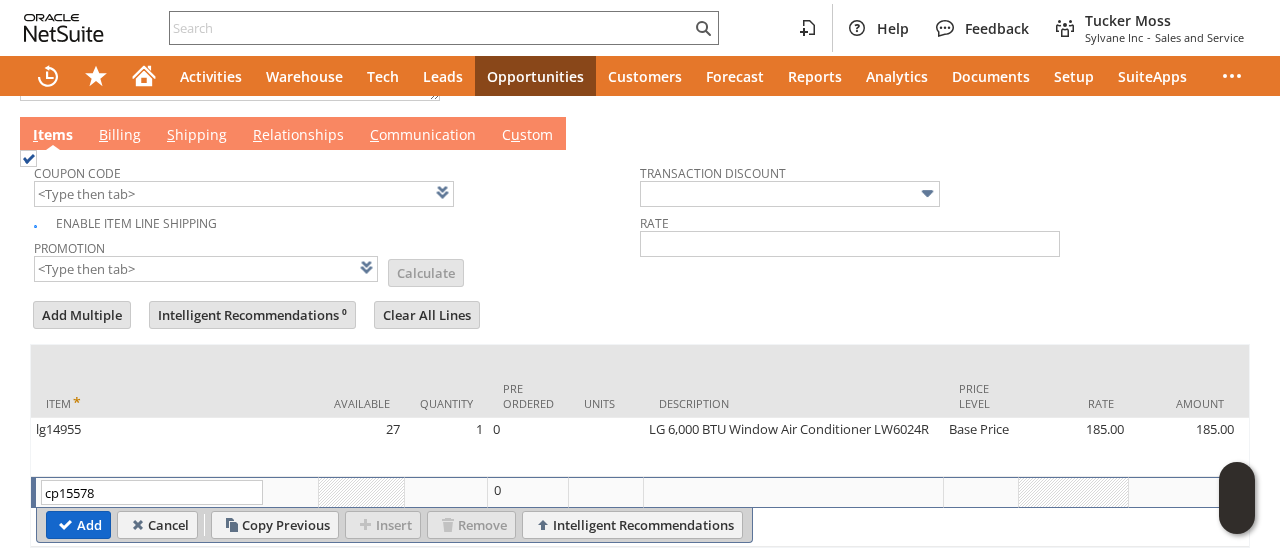 type on "[ORDER_ID]" 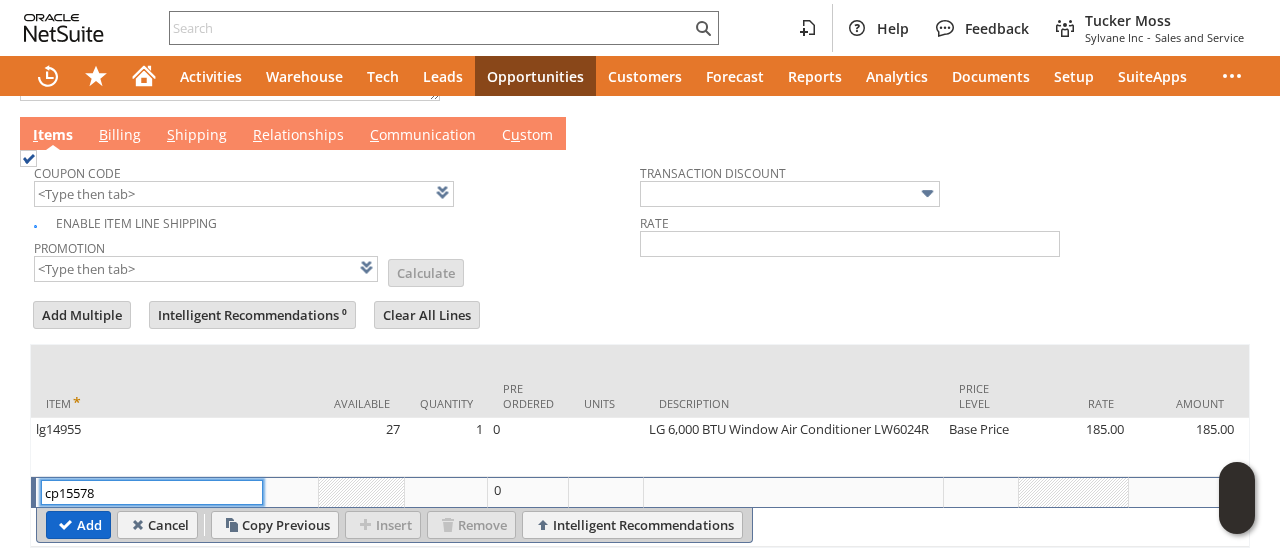 click on "Add" at bounding box center [78, 525] 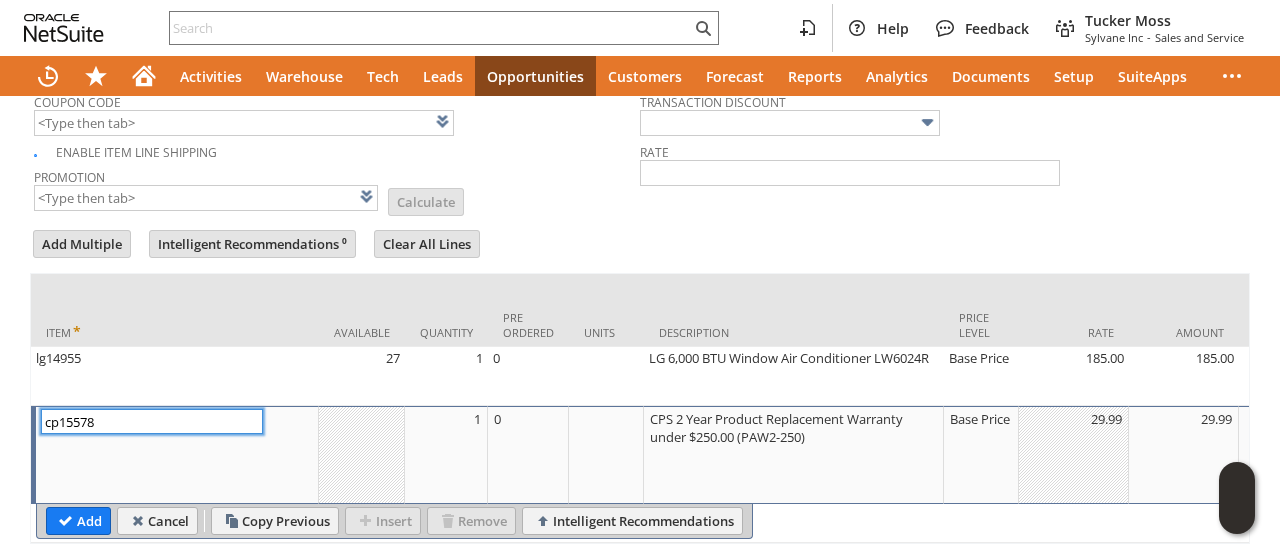 scroll, scrollTop: 1138, scrollLeft: 0, axis: vertical 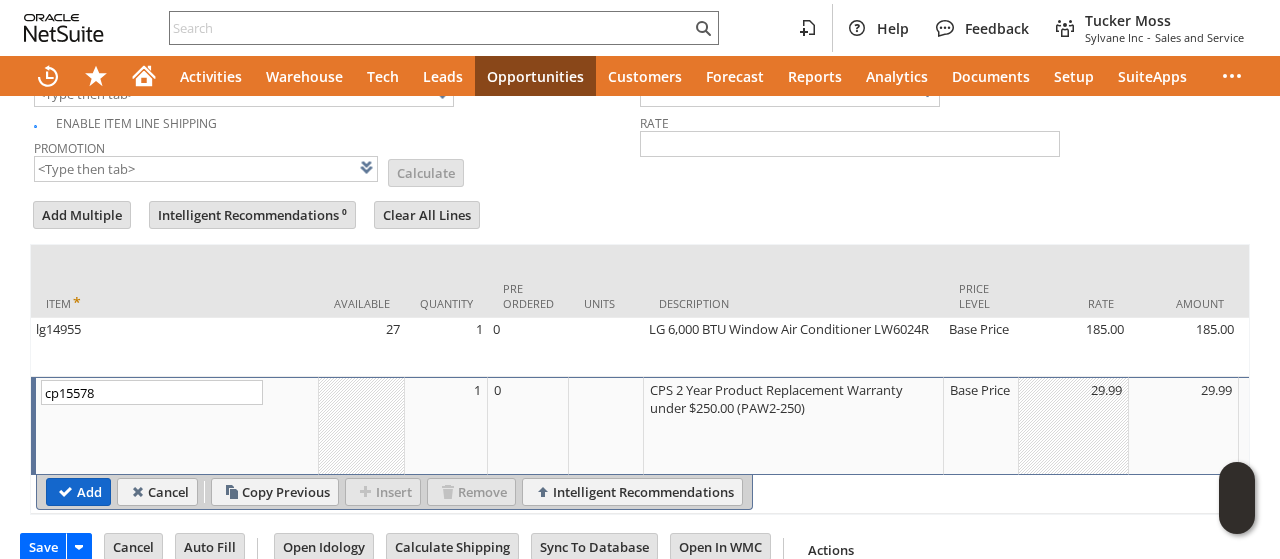 click on "Add" at bounding box center [78, 492] 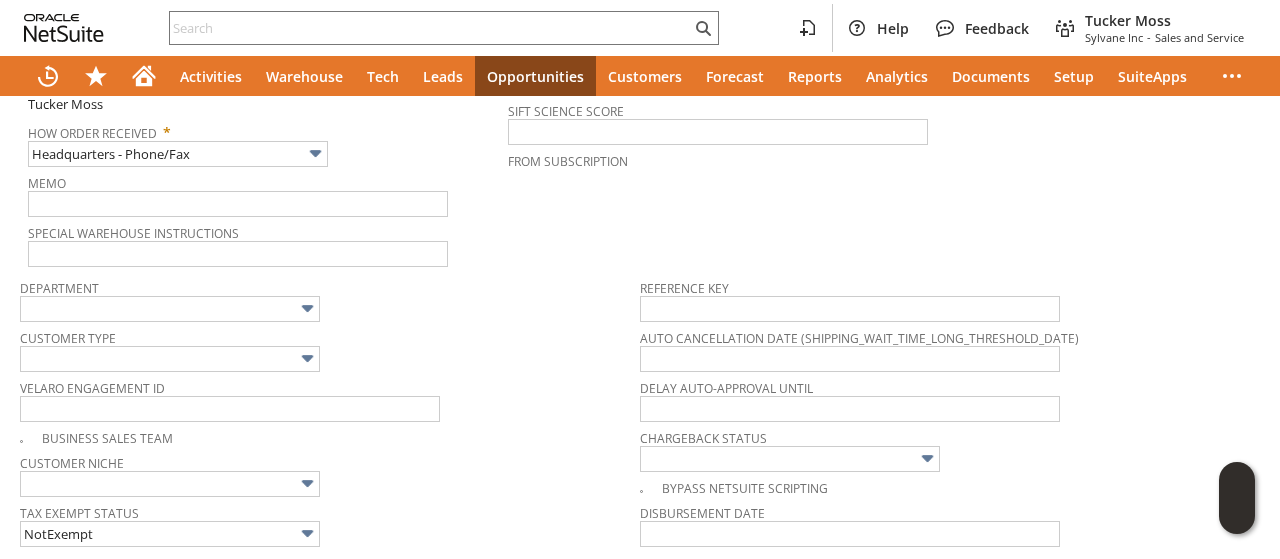 type on "Intelligent Recommendations¹⁰" 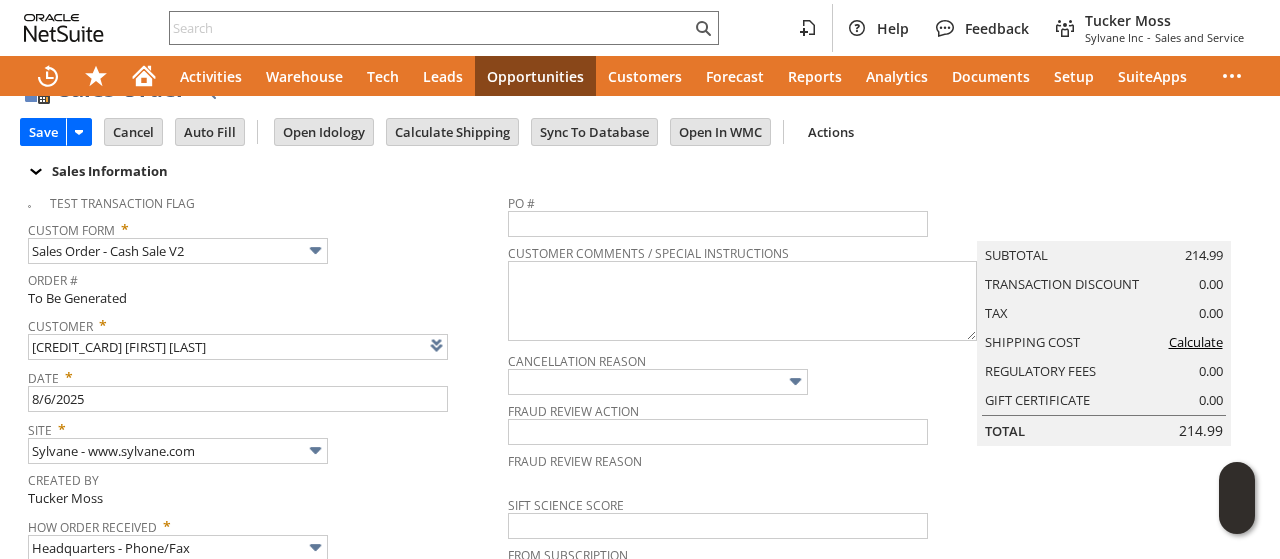 scroll, scrollTop: 0, scrollLeft: 0, axis: both 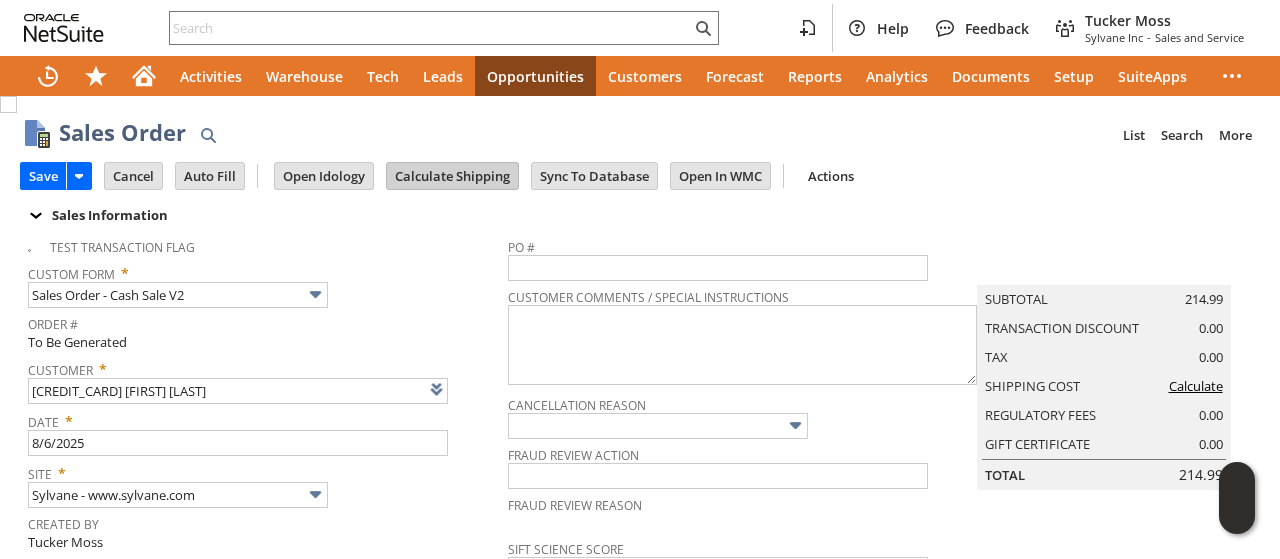 click on "Calculate Shipping" at bounding box center (452, 176) 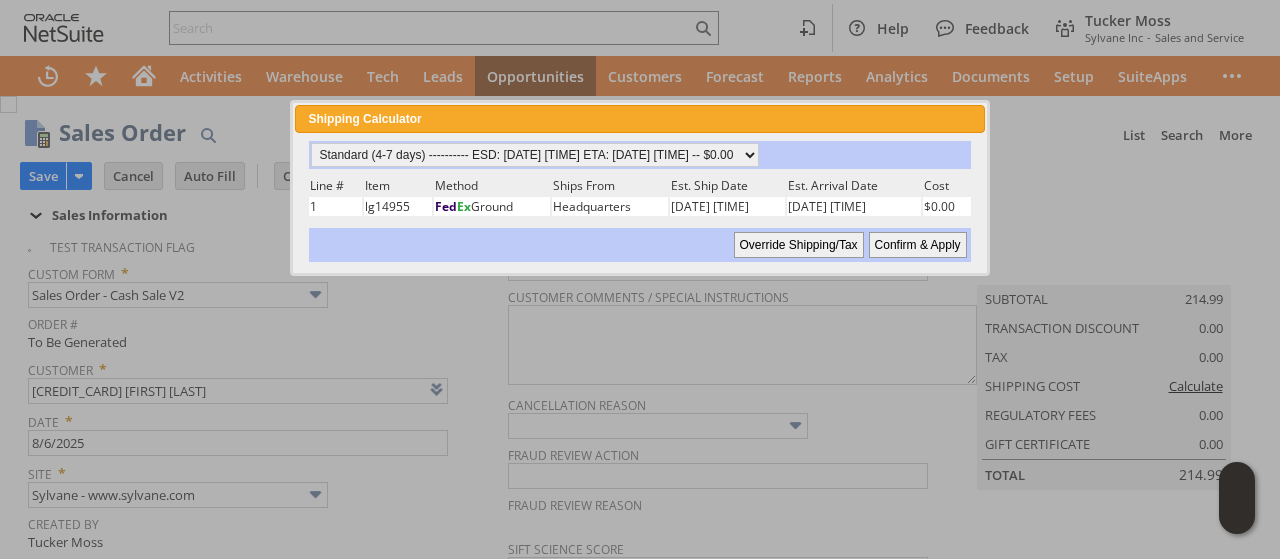 click on "Confirm & Apply" at bounding box center (918, 245) 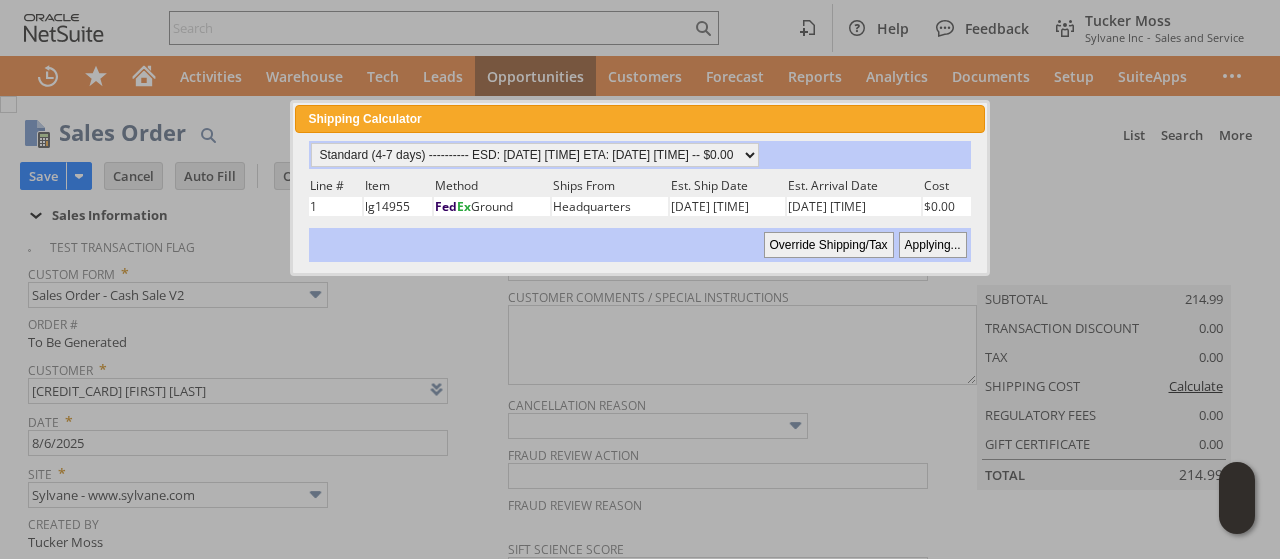 type 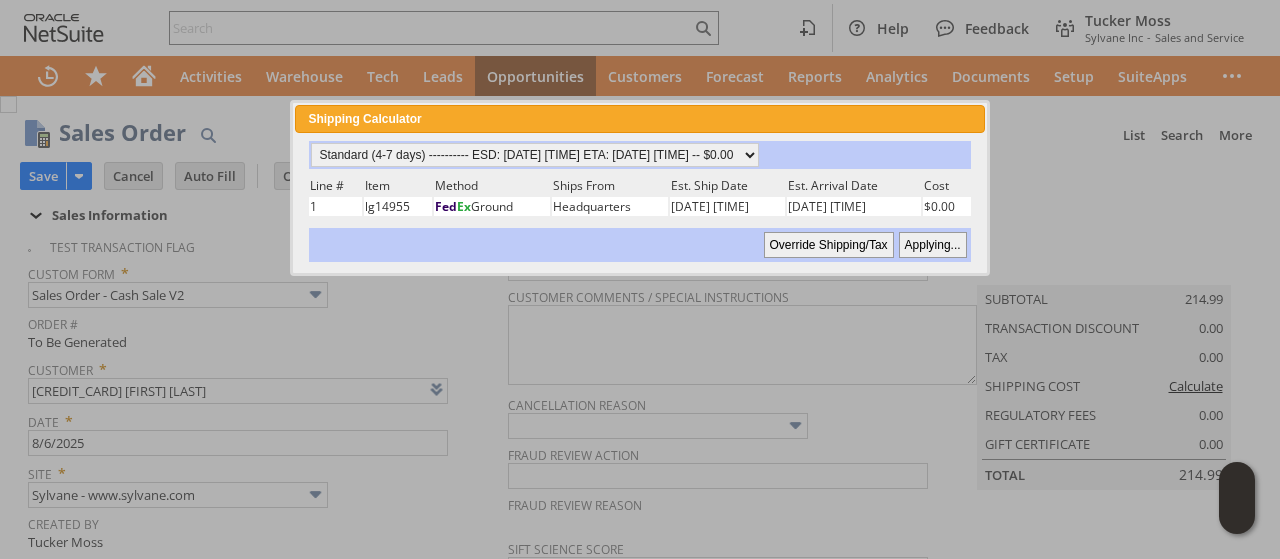 type on "Add" 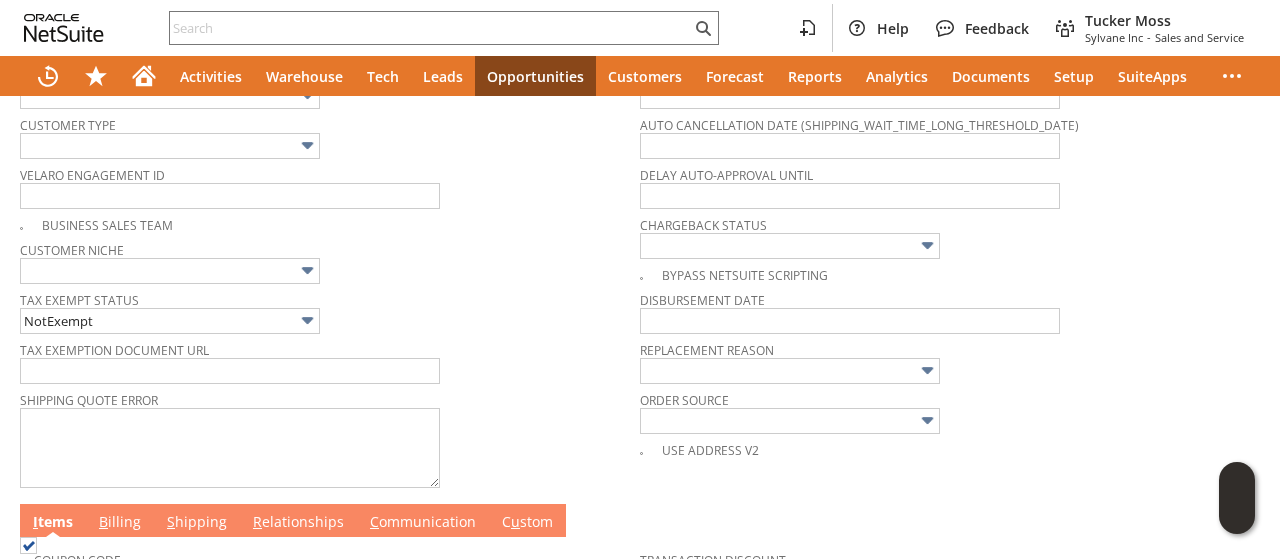 scroll, scrollTop: 808, scrollLeft: 0, axis: vertical 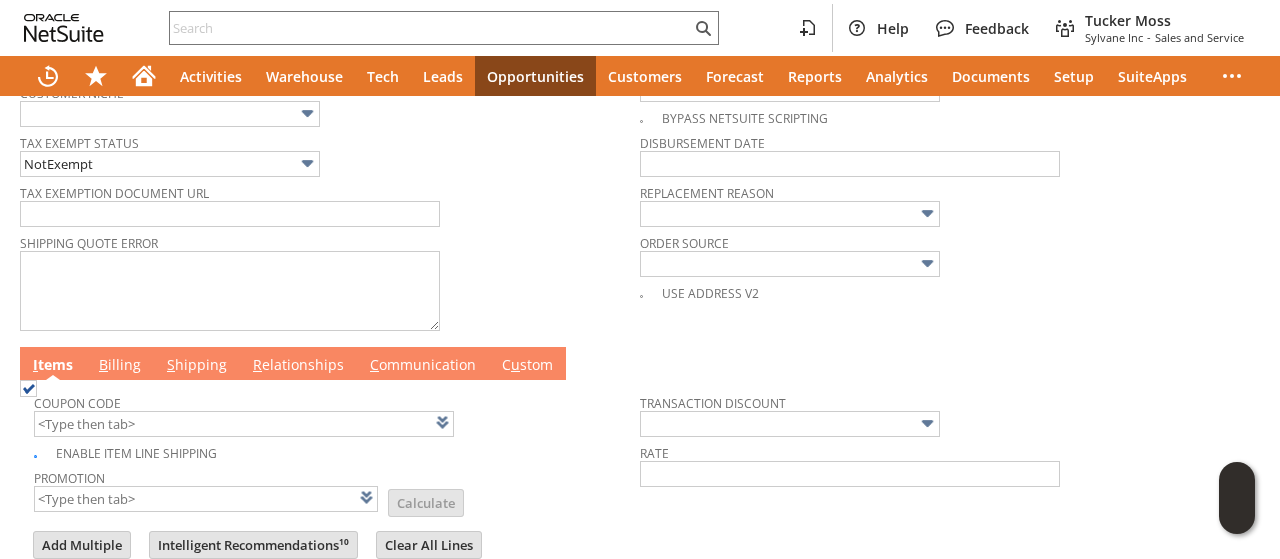 click on "B illing" at bounding box center [120, 366] 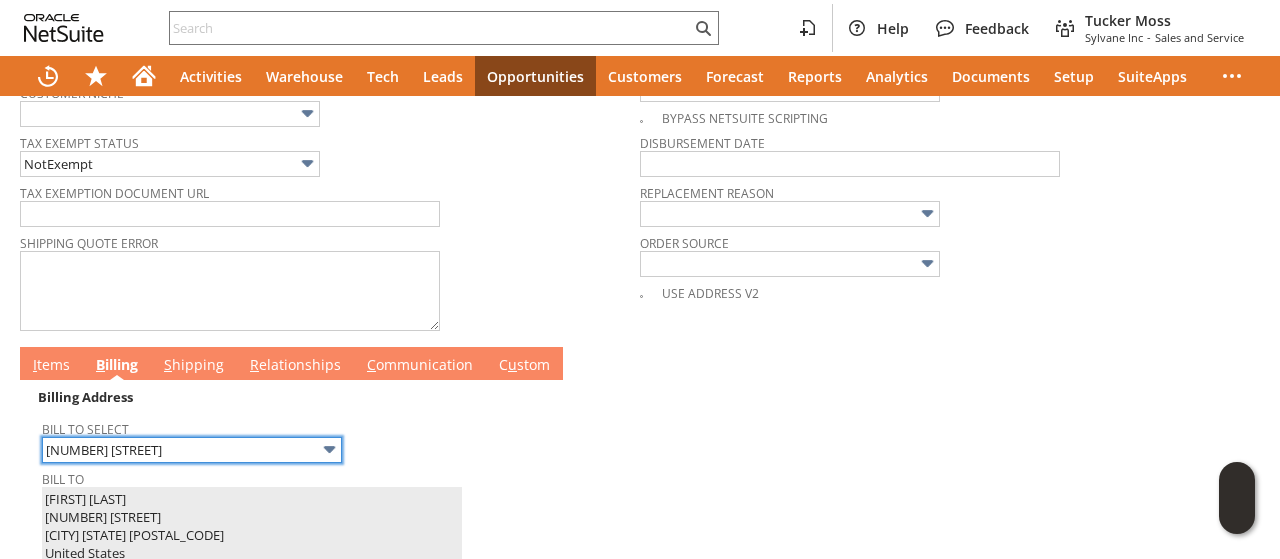 scroll, scrollTop: 1008, scrollLeft: 0, axis: vertical 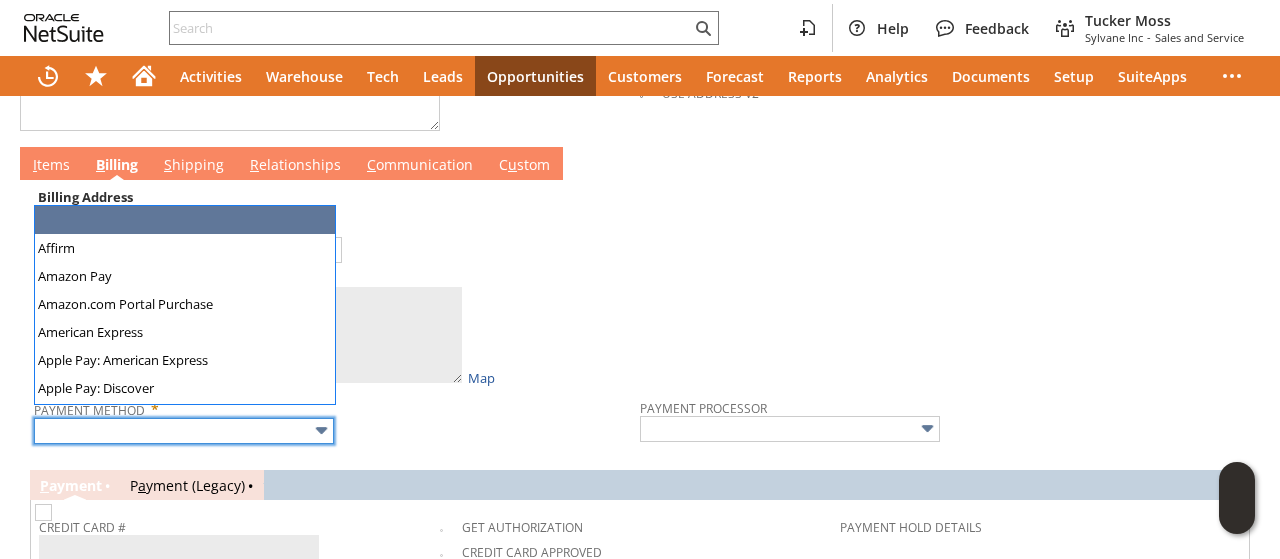 click at bounding box center (184, 431) 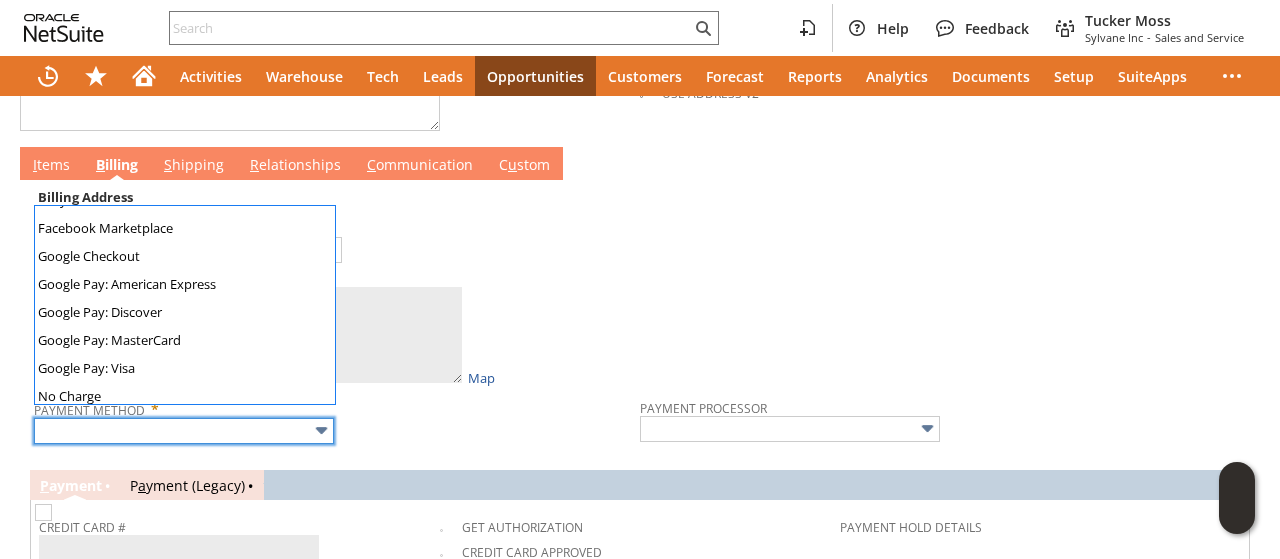 scroll, scrollTop: 558, scrollLeft: 0, axis: vertical 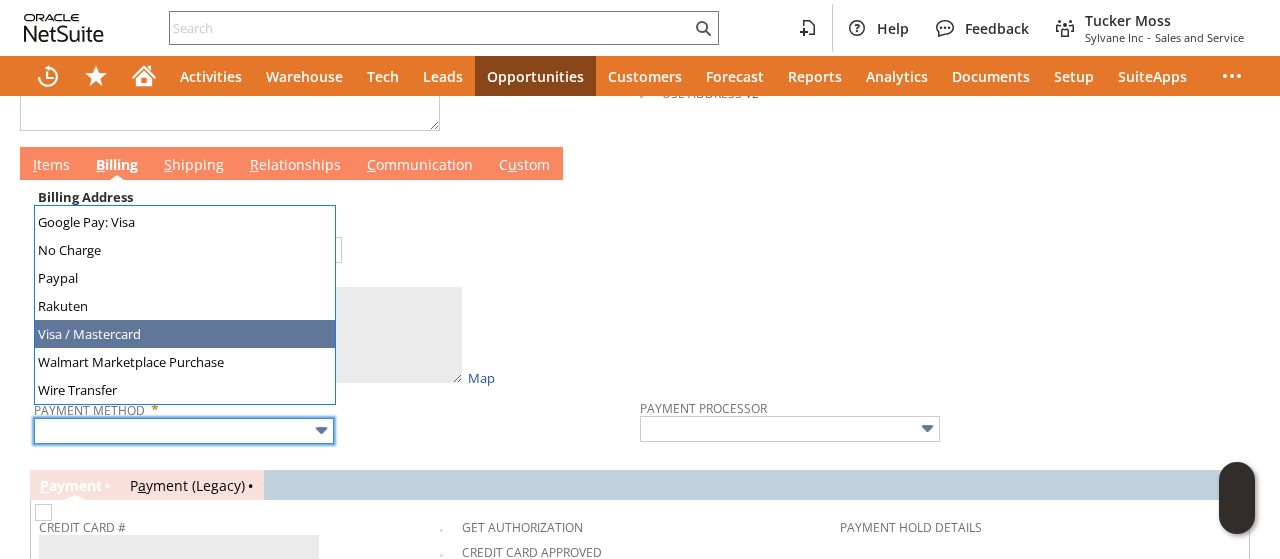 type on "Visa / Mastercard" 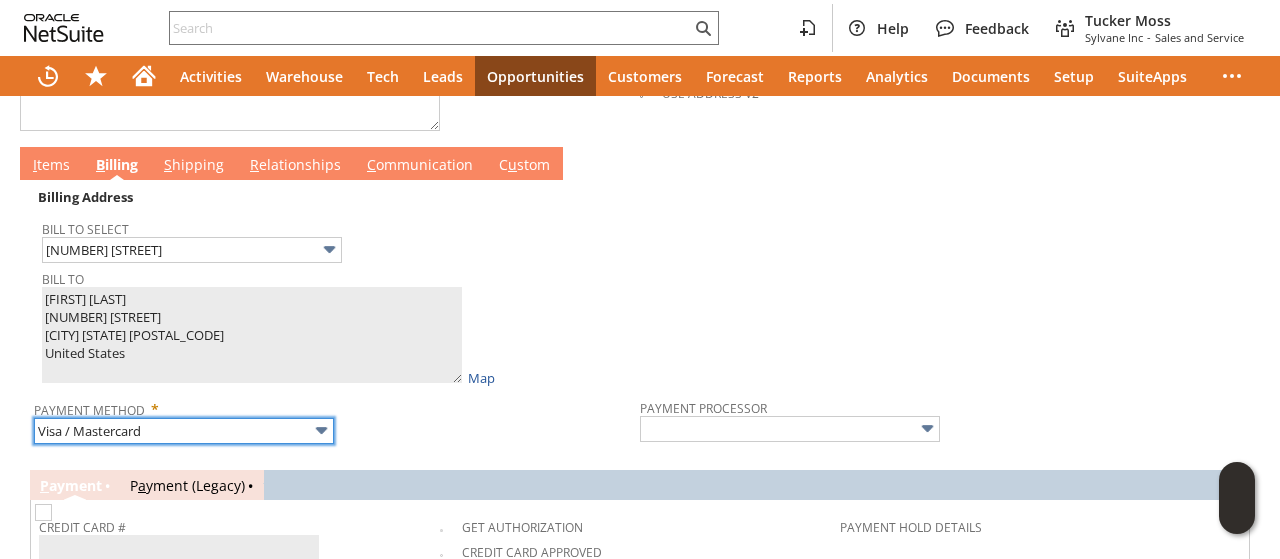 type on "Braintree" 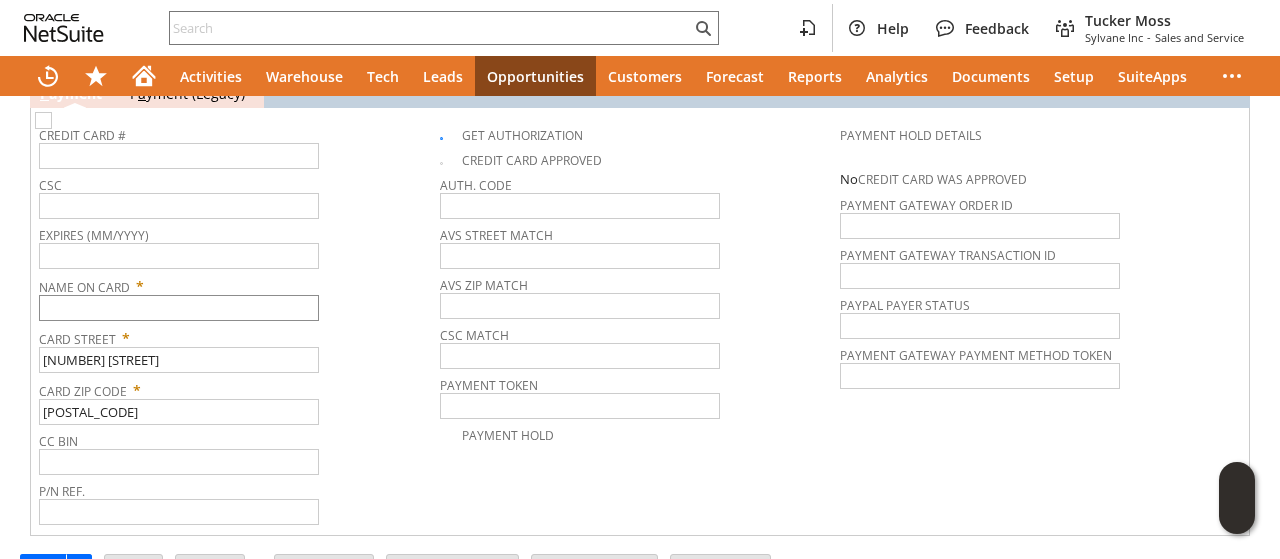 scroll, scrollTop: 1428, scrollLeft: 0, axis: vertical 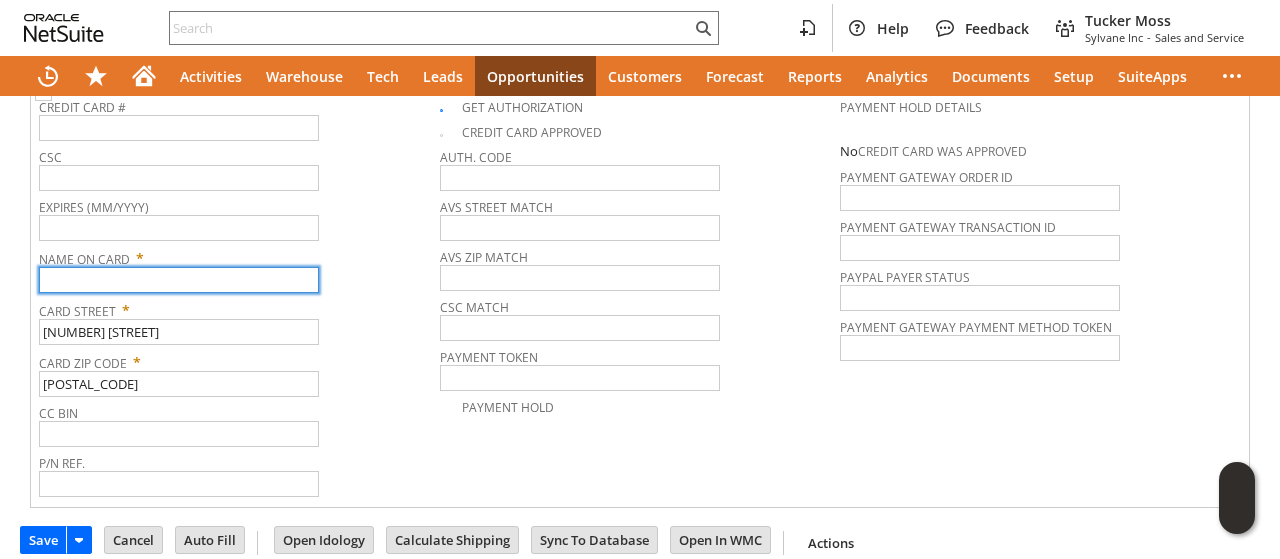 paste on "[FIRST] [LAST] [SUFFIX]" 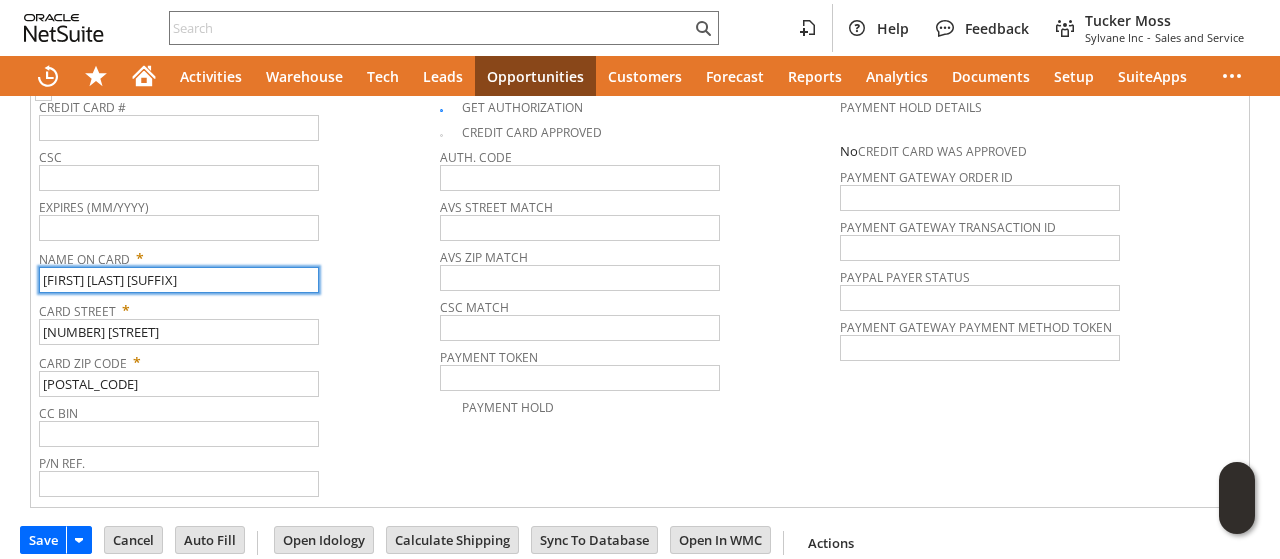 type on "[FIRST] [LAST] [SUFFIX]" 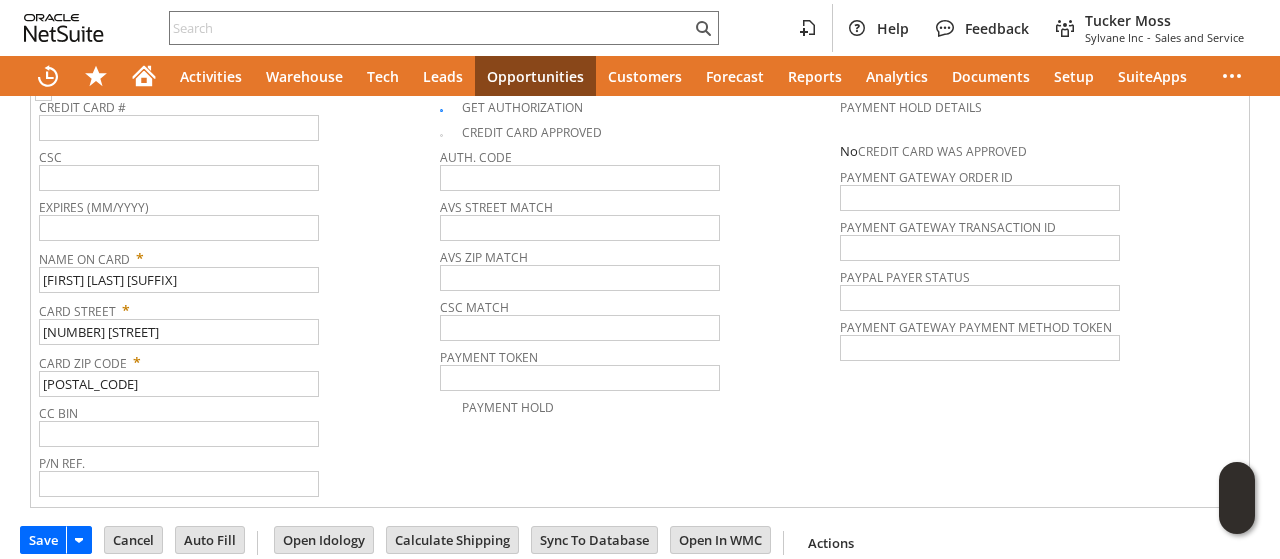 click on "Card Zip Code
*
18603" at bounding box center (234, 372) 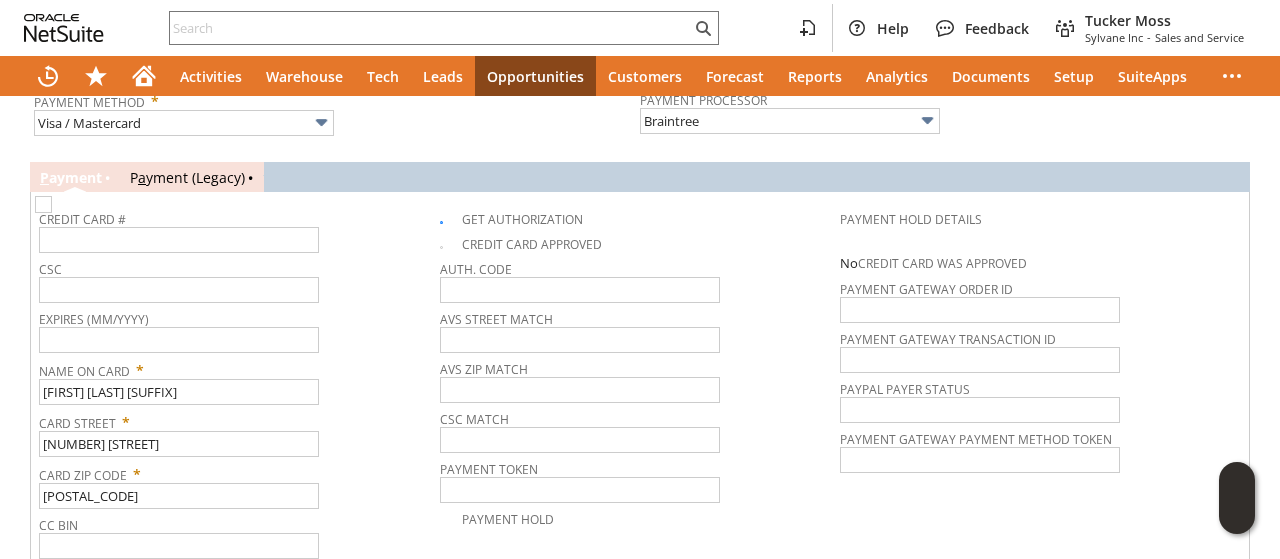 scroll, scrollTop: 1228, scrollLeft: 0, axis: vertical 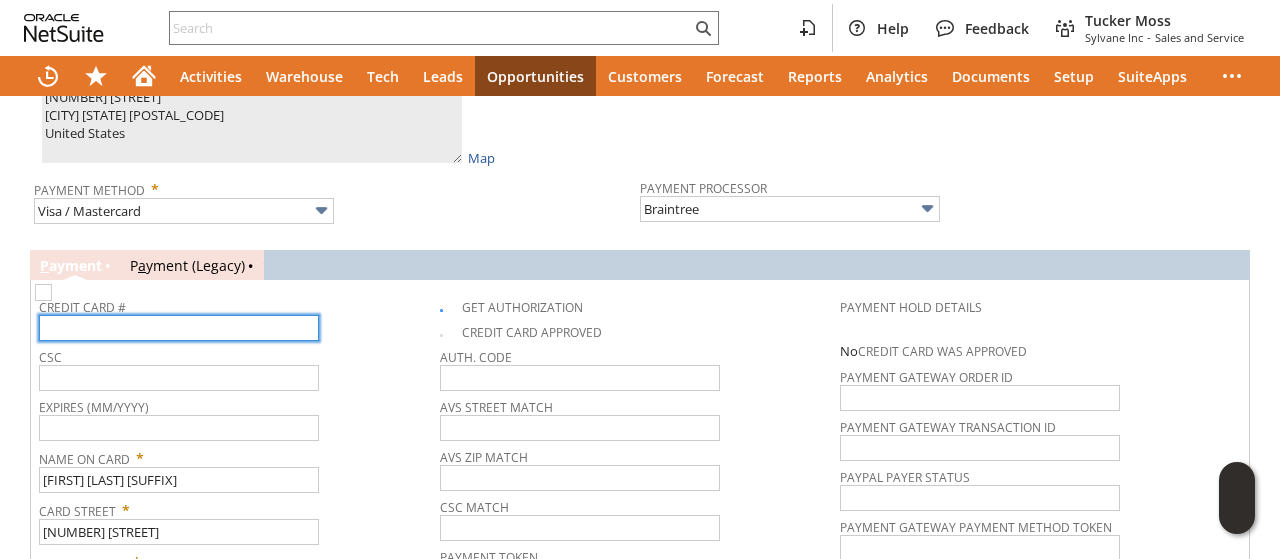 click at bounding box center [179, 328] 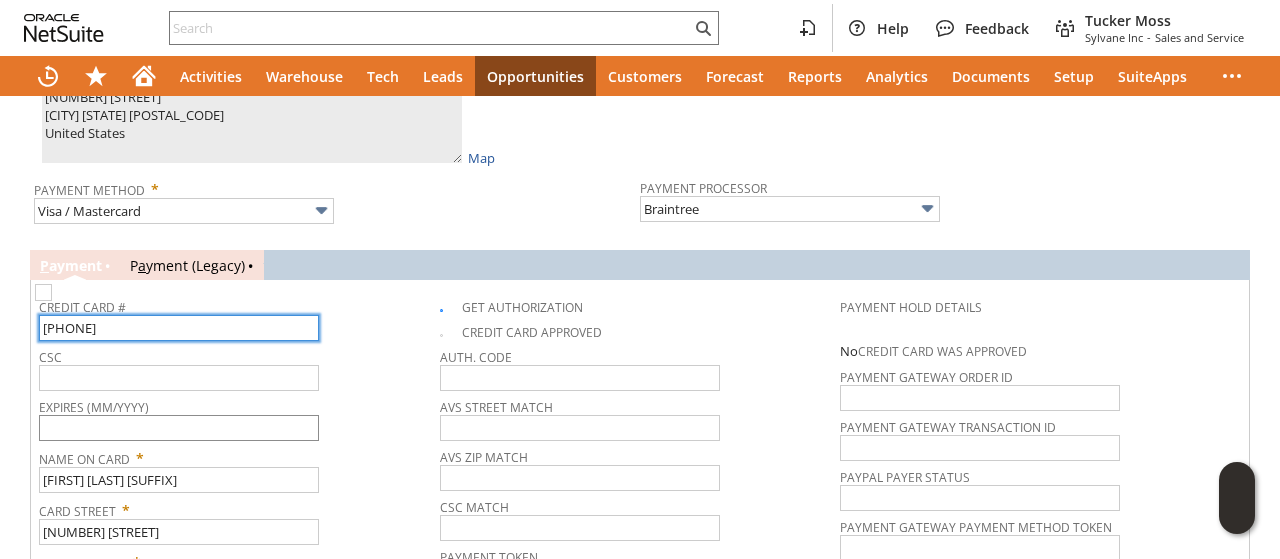 type on "4305729478647934" 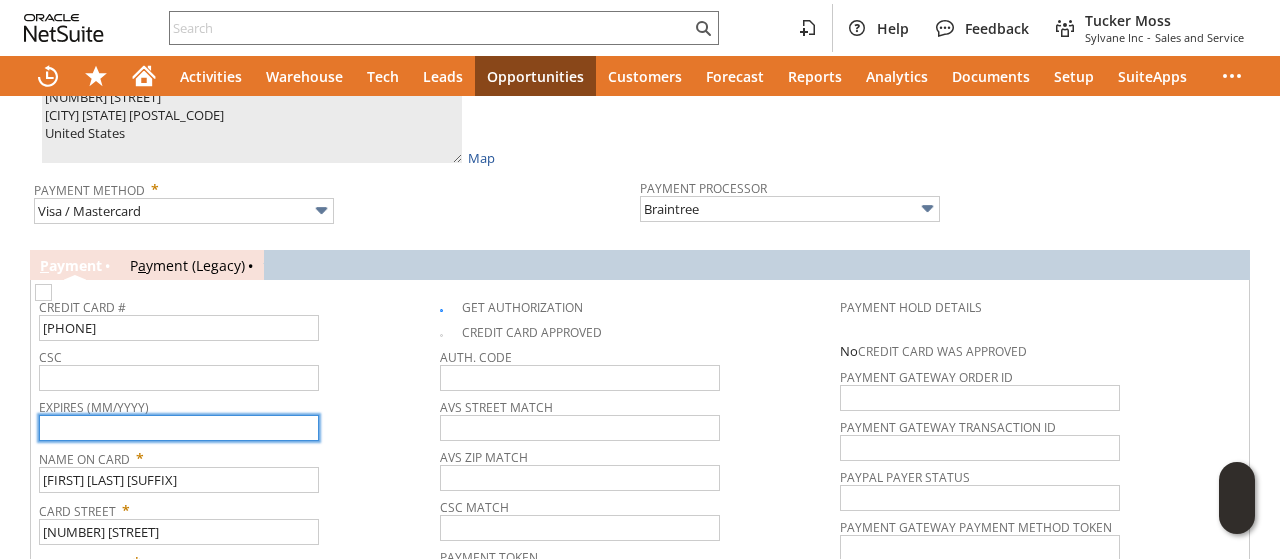 click at bounding box center (179, 428) 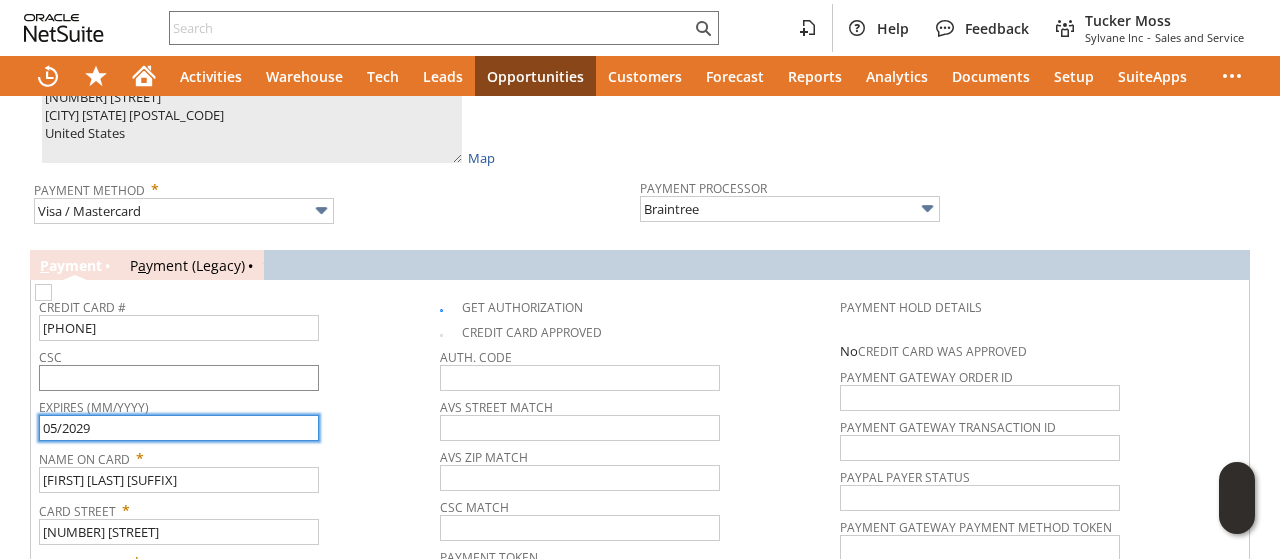 type on "05/2029" 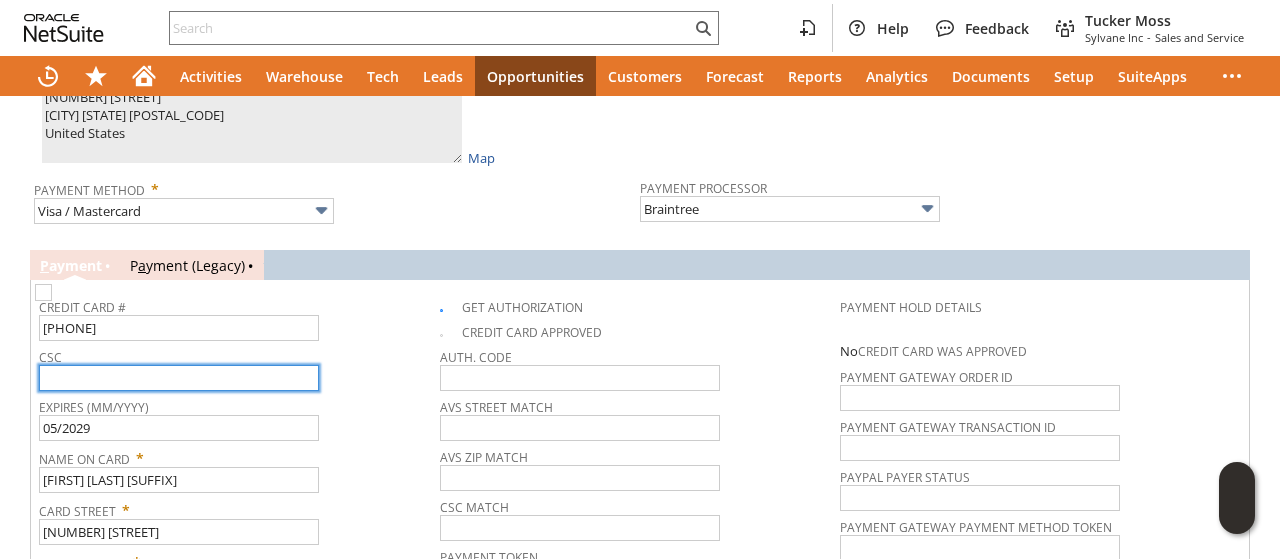 click at bounding box center (179, 378) 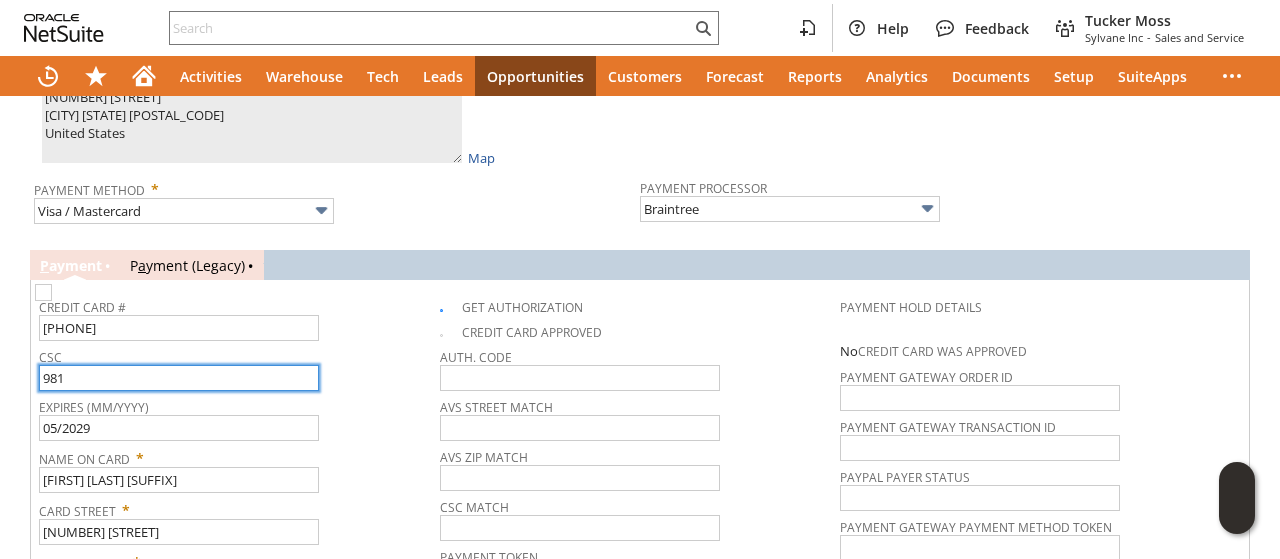 scroll, scrollTop: 928, scrollLeft: 0, axis: vertical 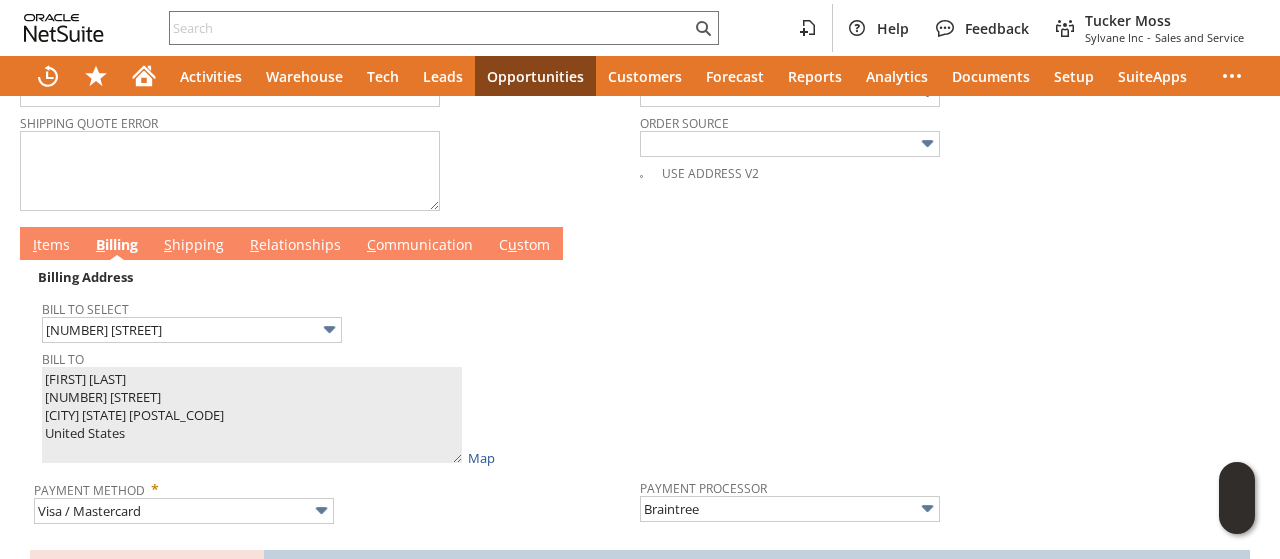 type on "981" 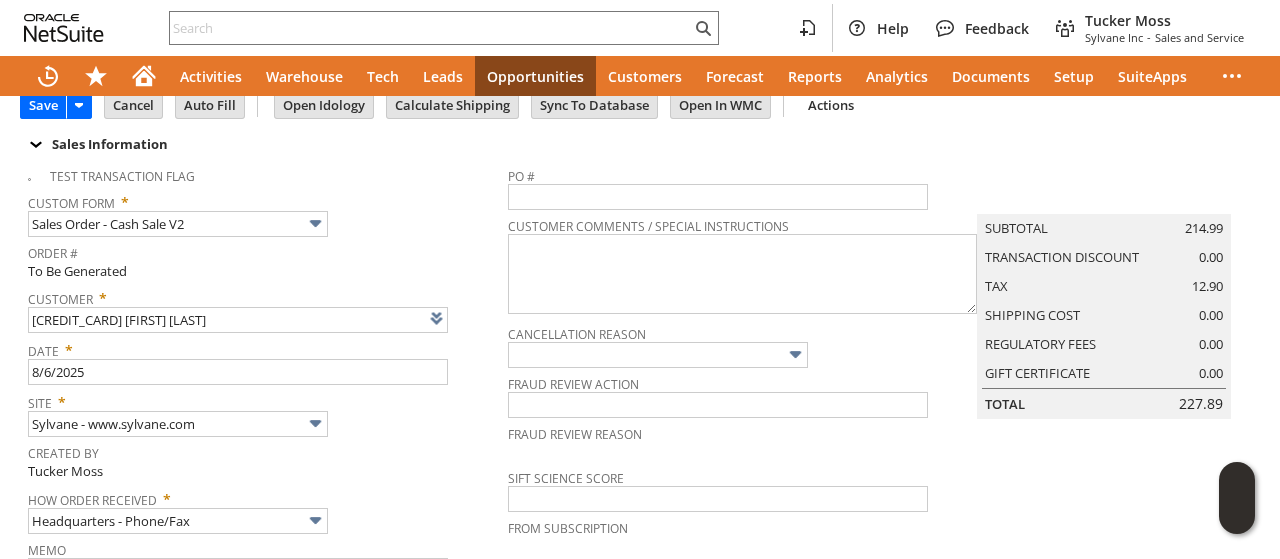 scroll, scrollTop: 0, scrollLeft: 0, axis: both 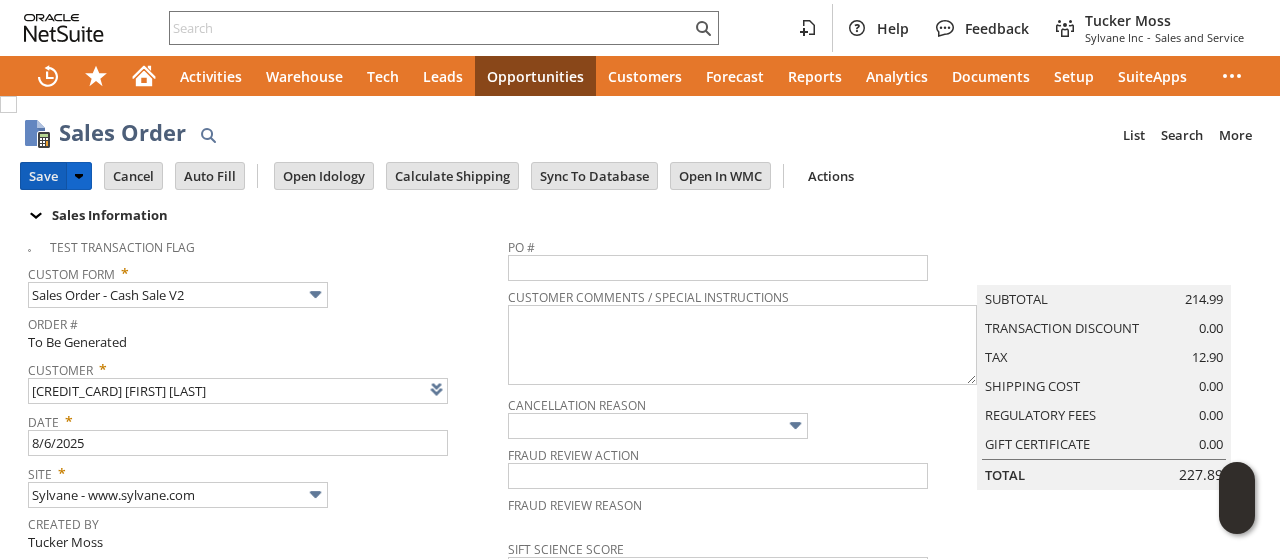 click on "Save" at bounding box center [43, 176] 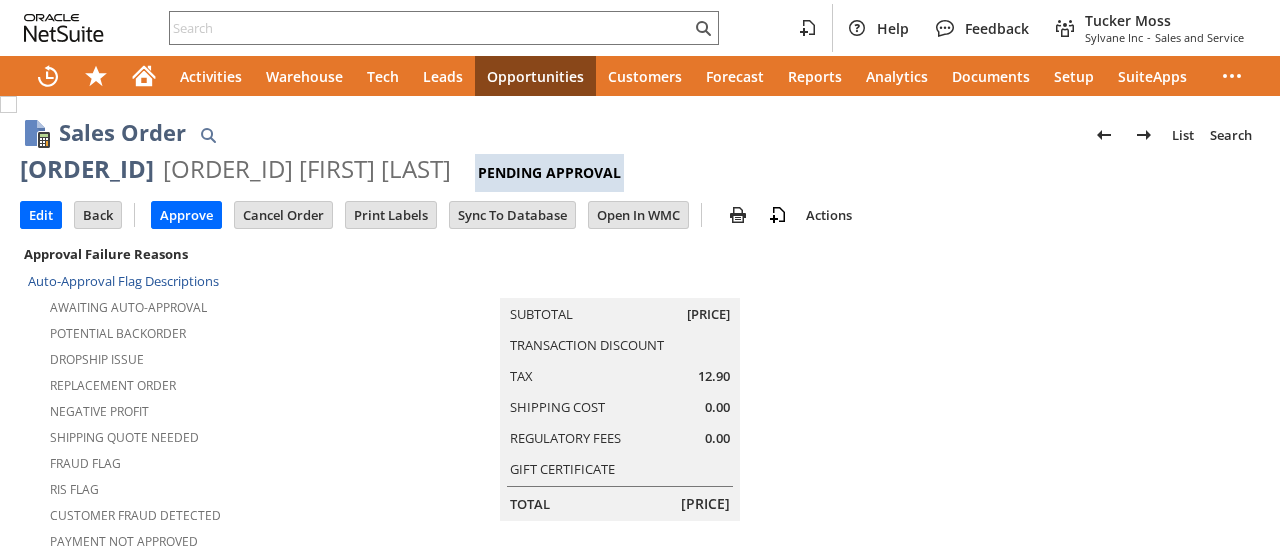 scroll, scrollTop: 0, scrollLeft: 0, axis: both 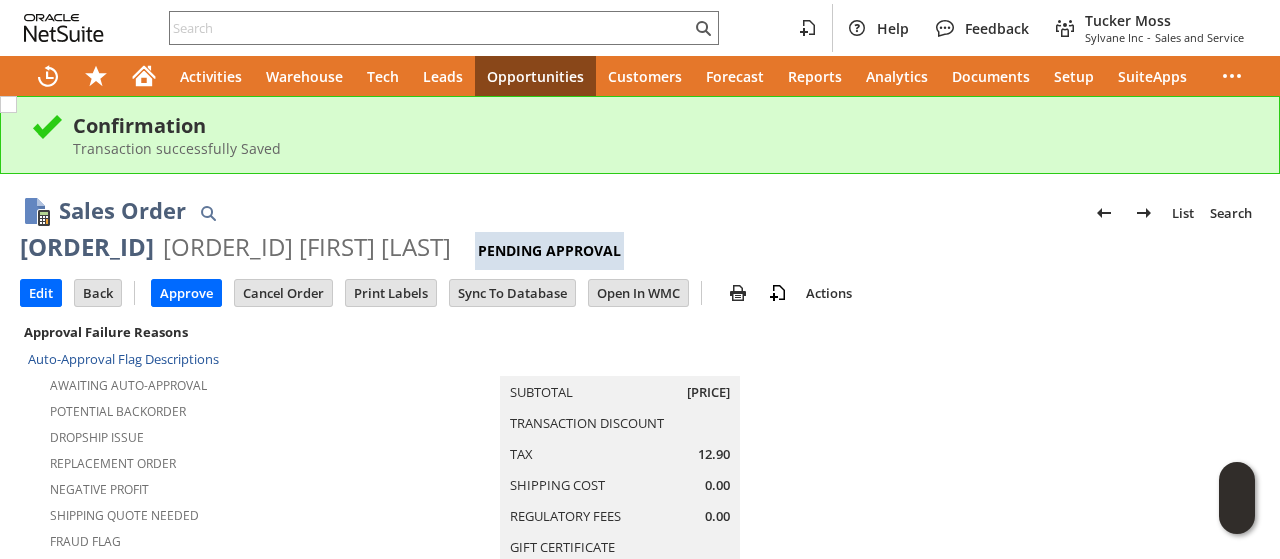 click on "[ORDER_ID]" at bounding box center [87, 247] 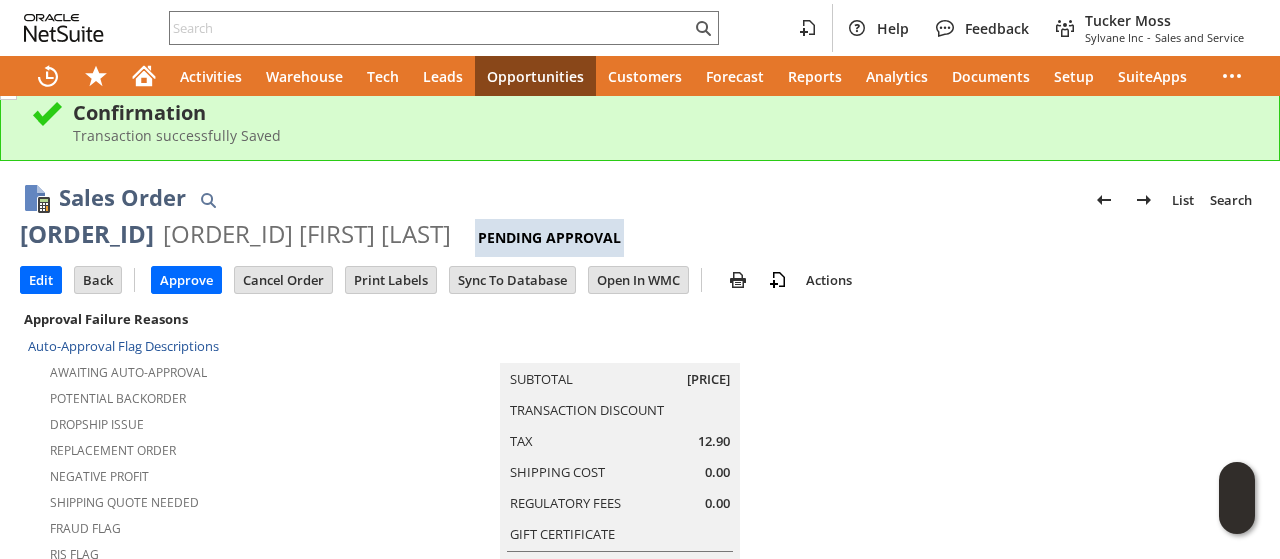 scroll, scrollTop: 0, scrollLeft: 0, axis: both 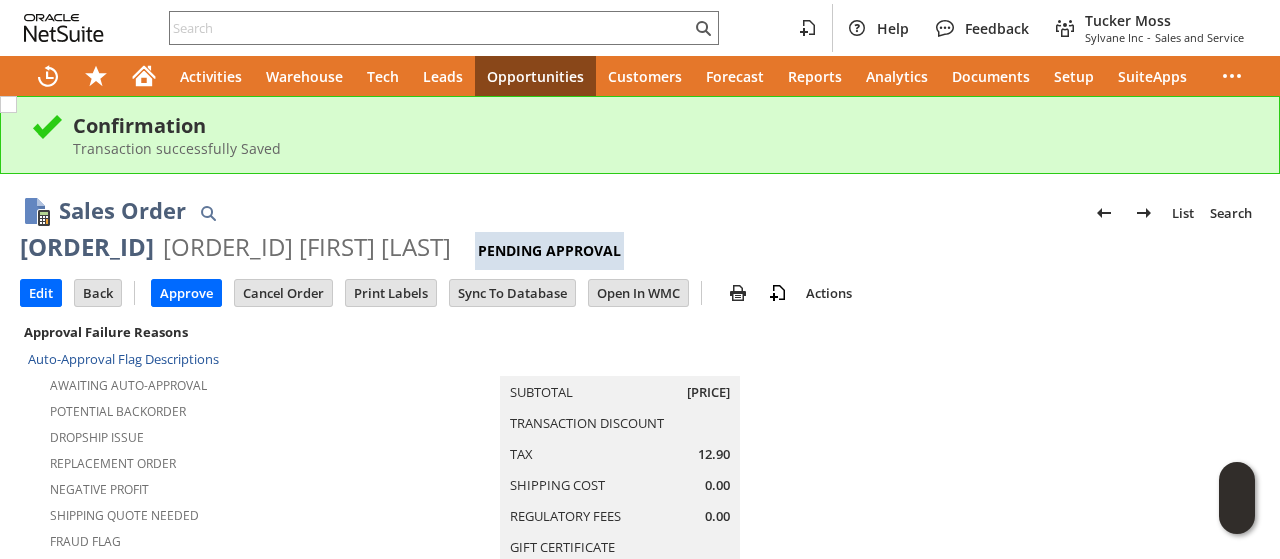 click at bounding box center (1053, 623) 